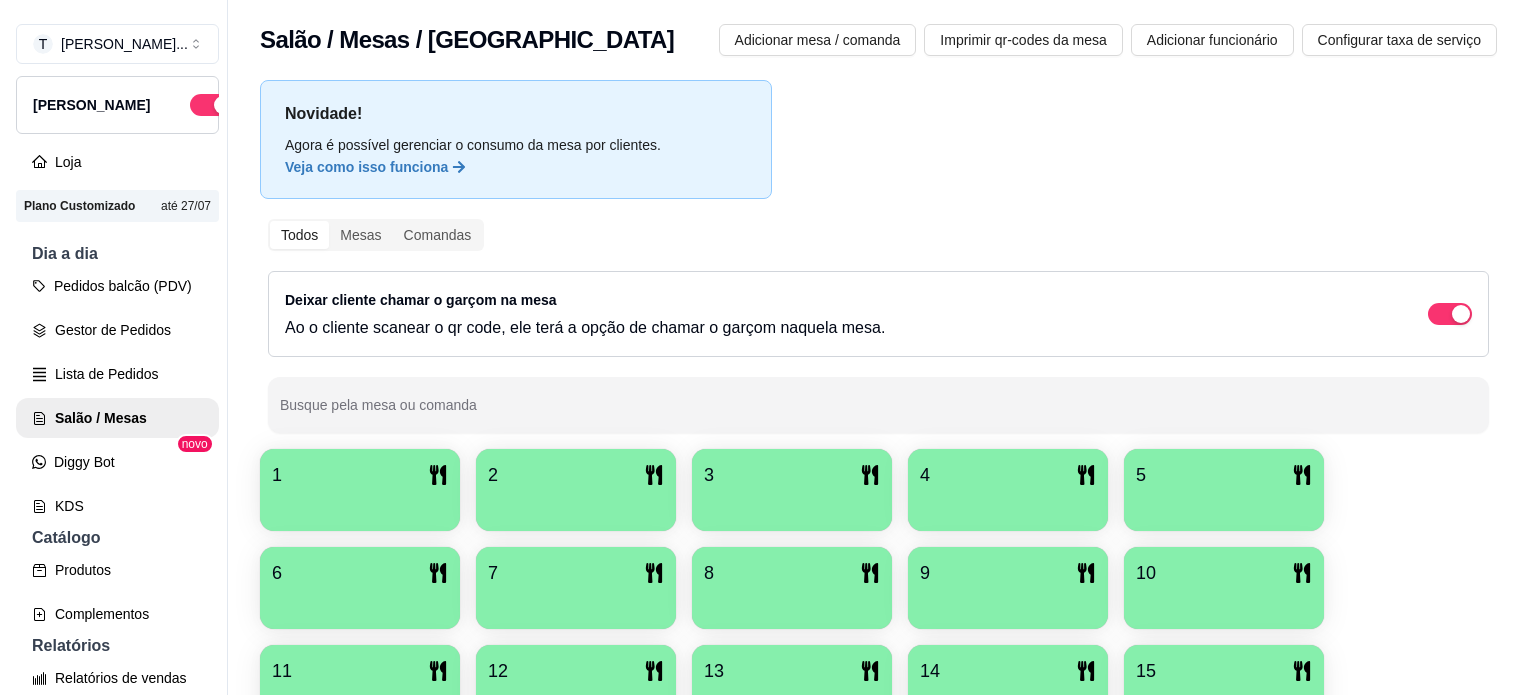 scroll, scrollTop: 0, scrollLeft: 0, axis: both 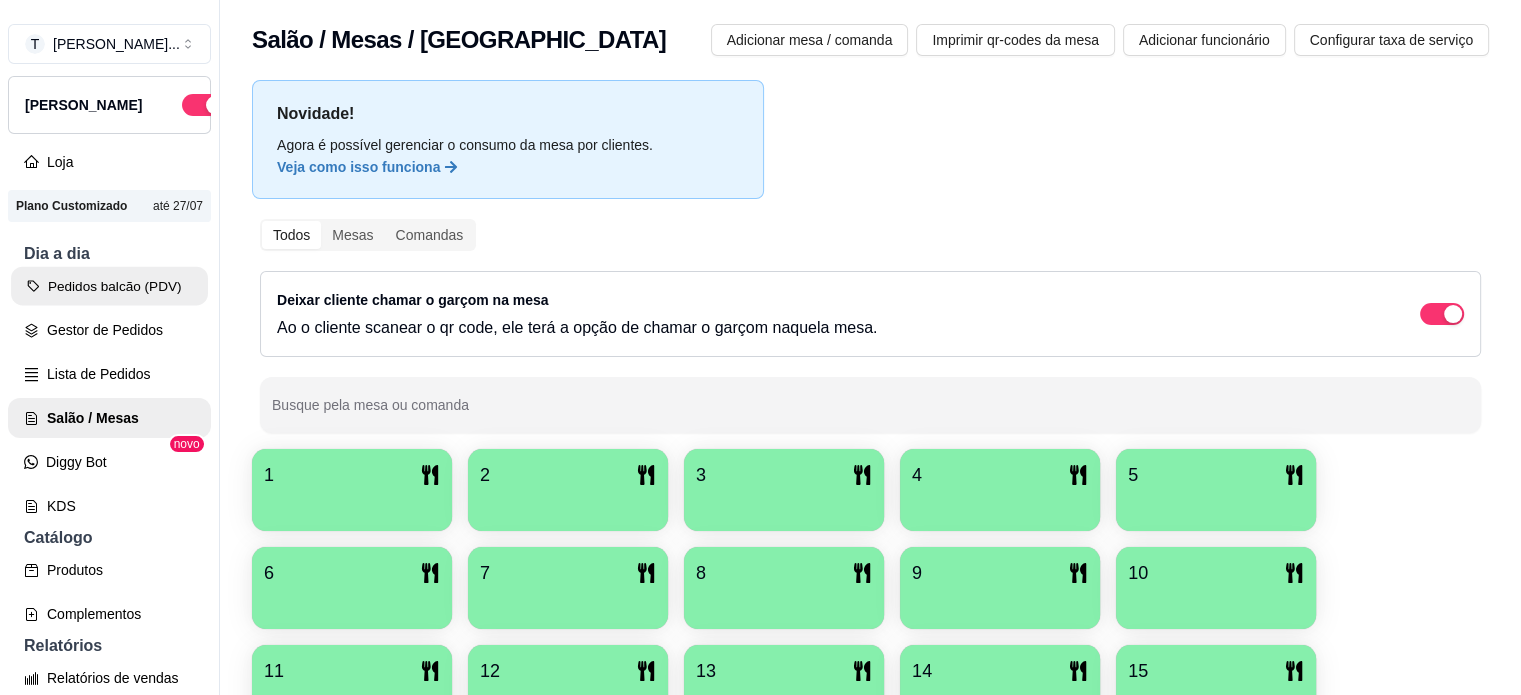 click on "Pedidos balcão (PDV)" at bounding box center [109, 286] 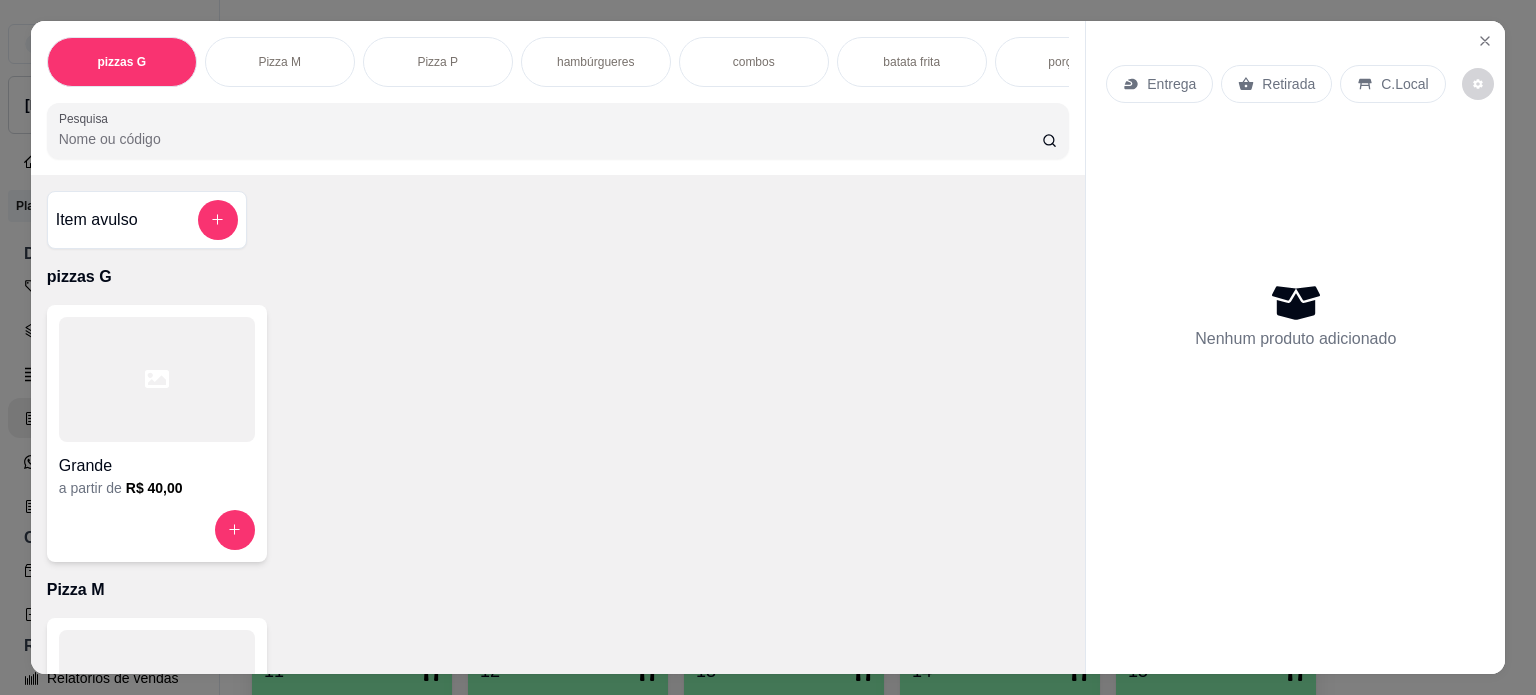 click on "batata frita" at bounding box center (912, 62) 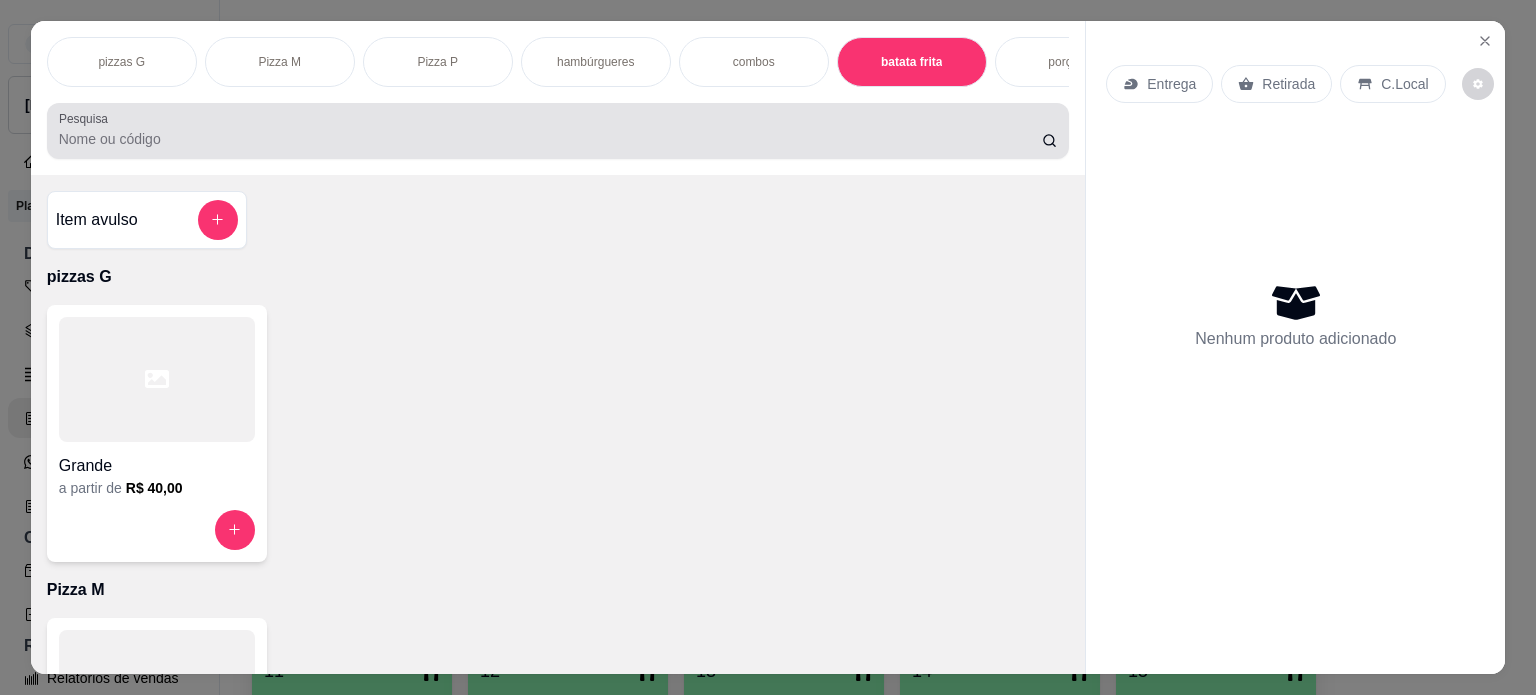 scroll, scrollTop: 1964, scrollLeft: 0, axis: vertical 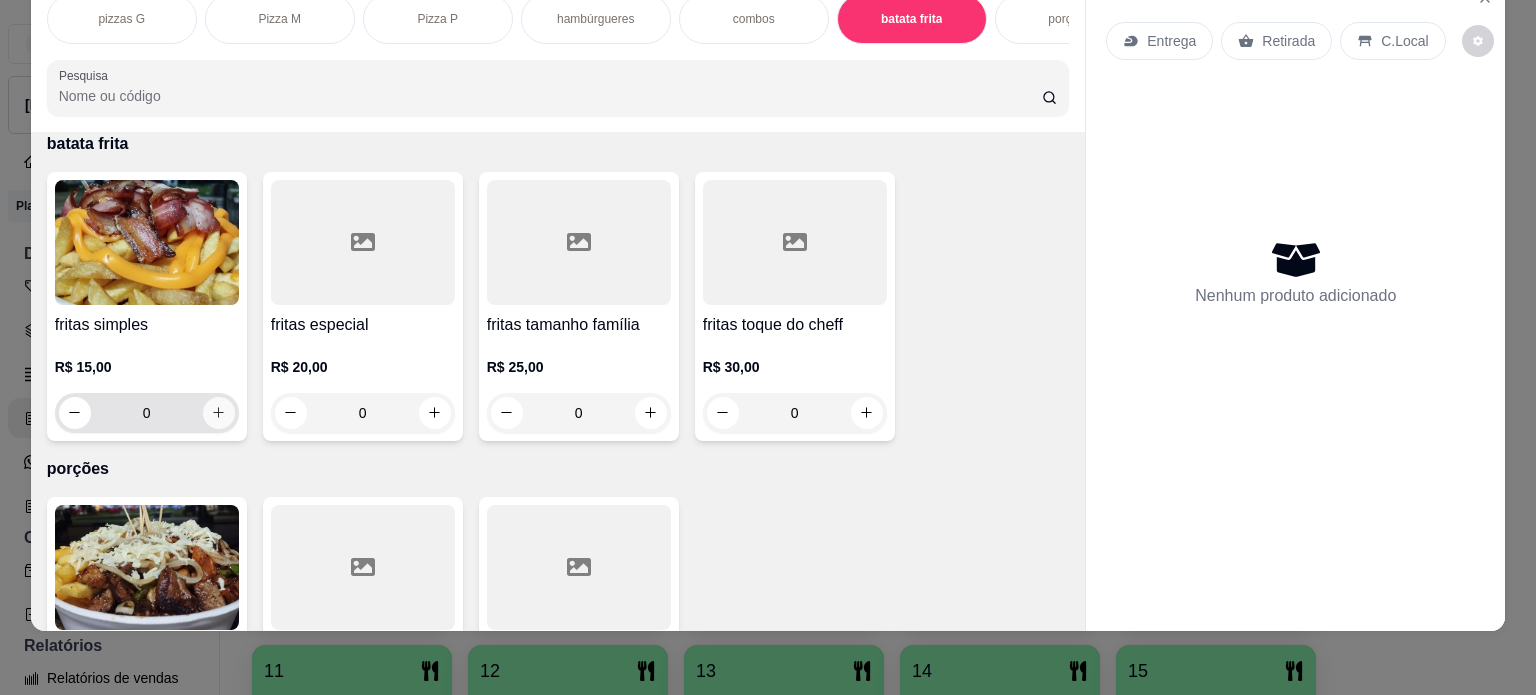 click 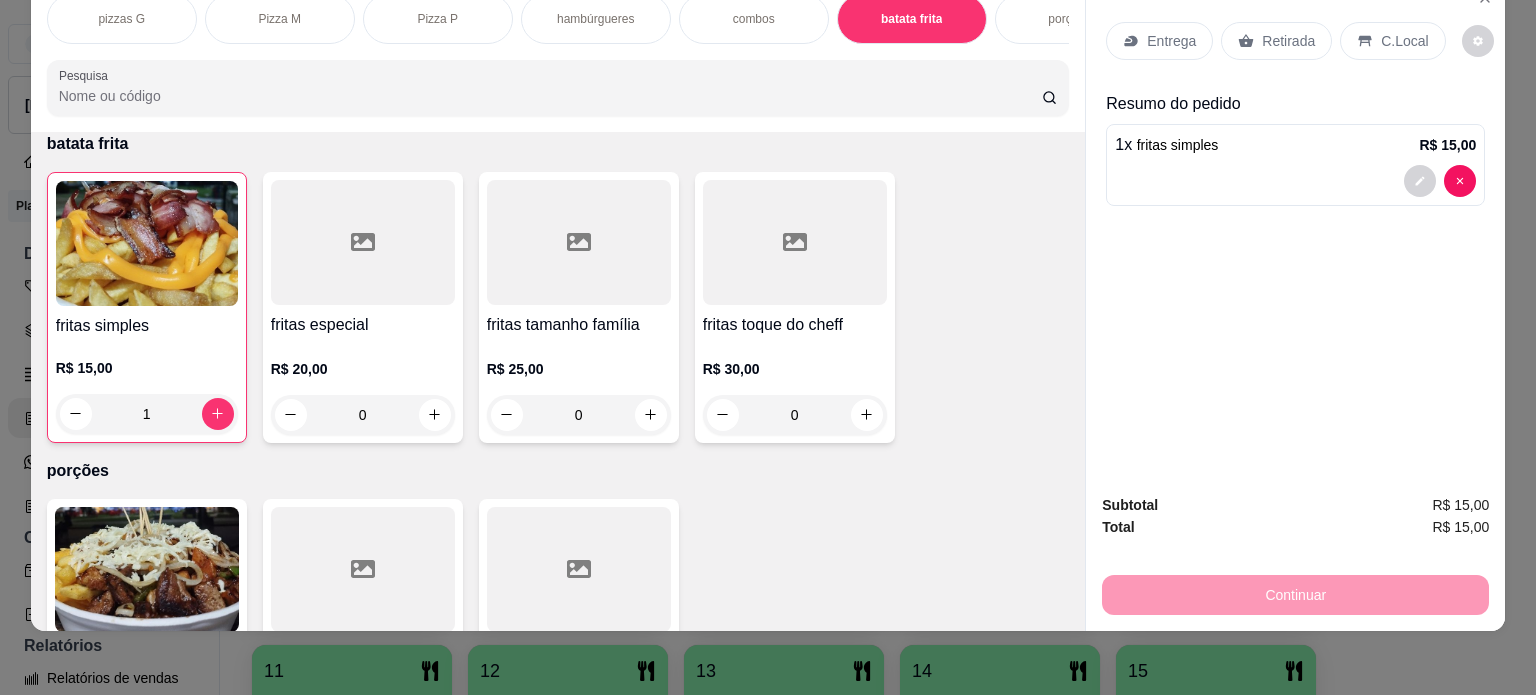 click on "Retirada" at bounding box center (1276, 41) 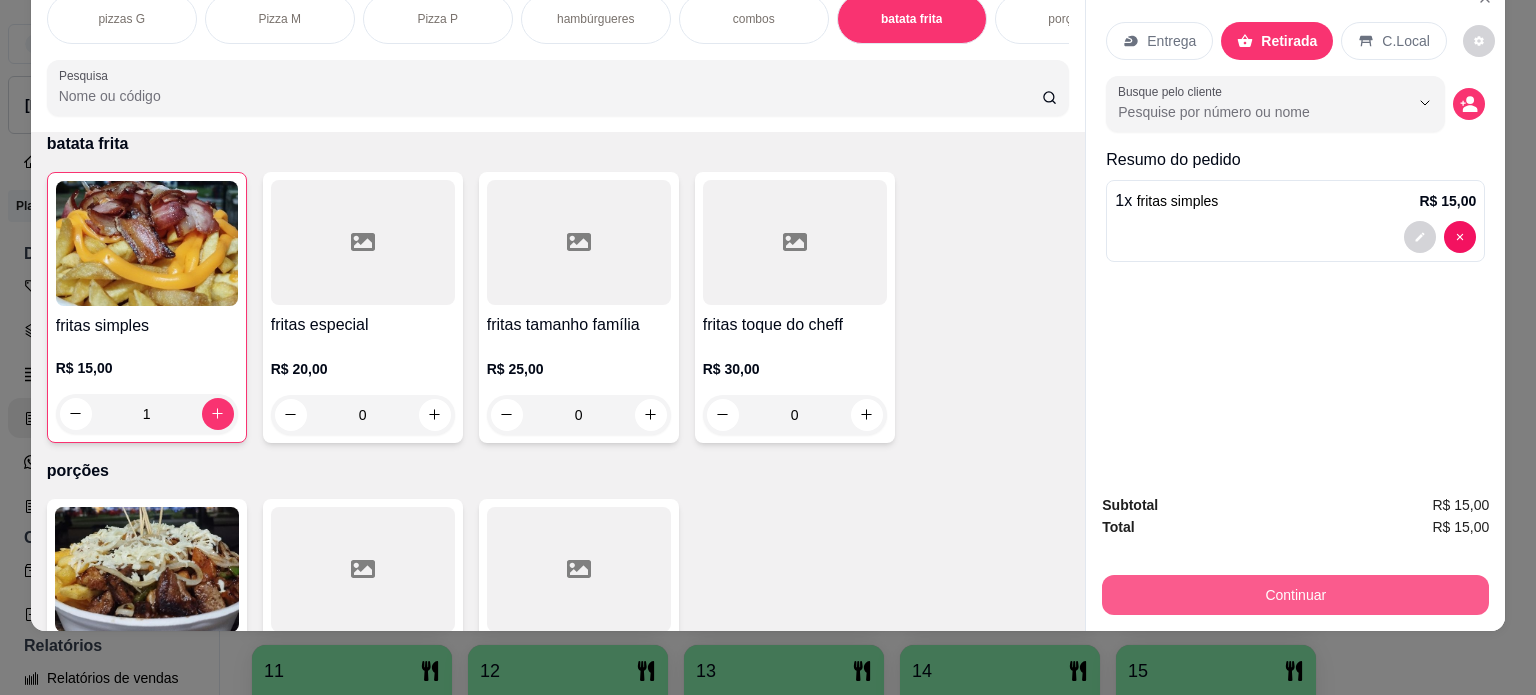 click on "Continuar" at bounding box center [1295, 595] 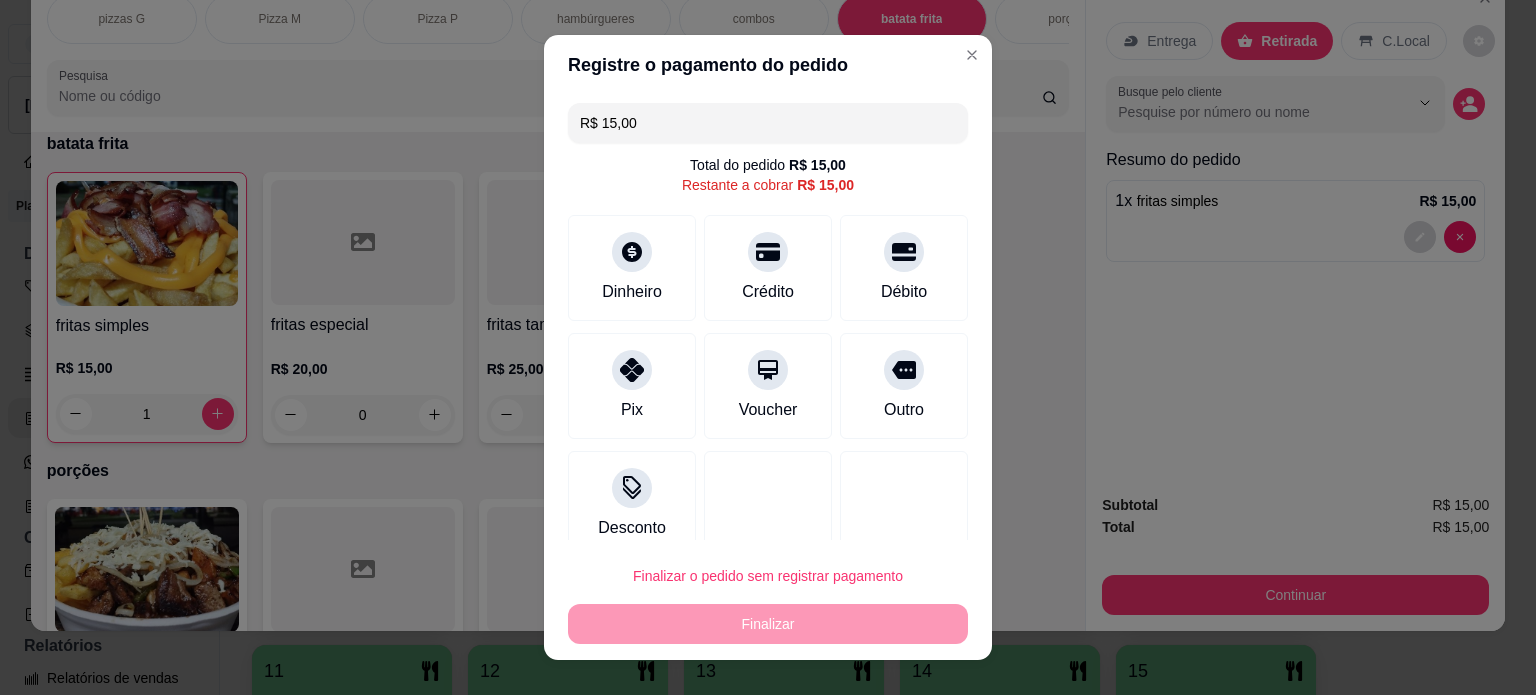 drag, startPoint x: 617, startPoint y: 373, endPoint x: 656, endPoint y: 536, distance: 167.60072 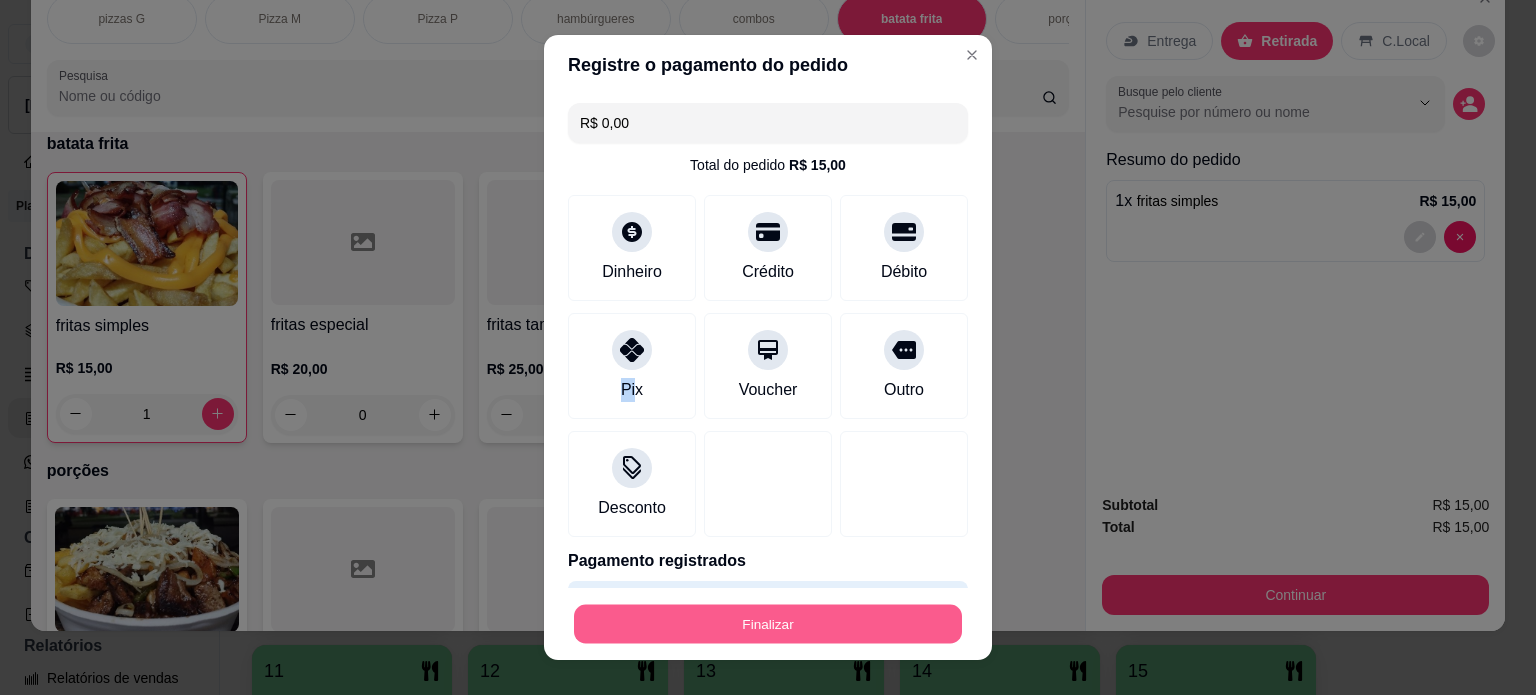 click on "Finalizar" at bounding box center [768, 624] 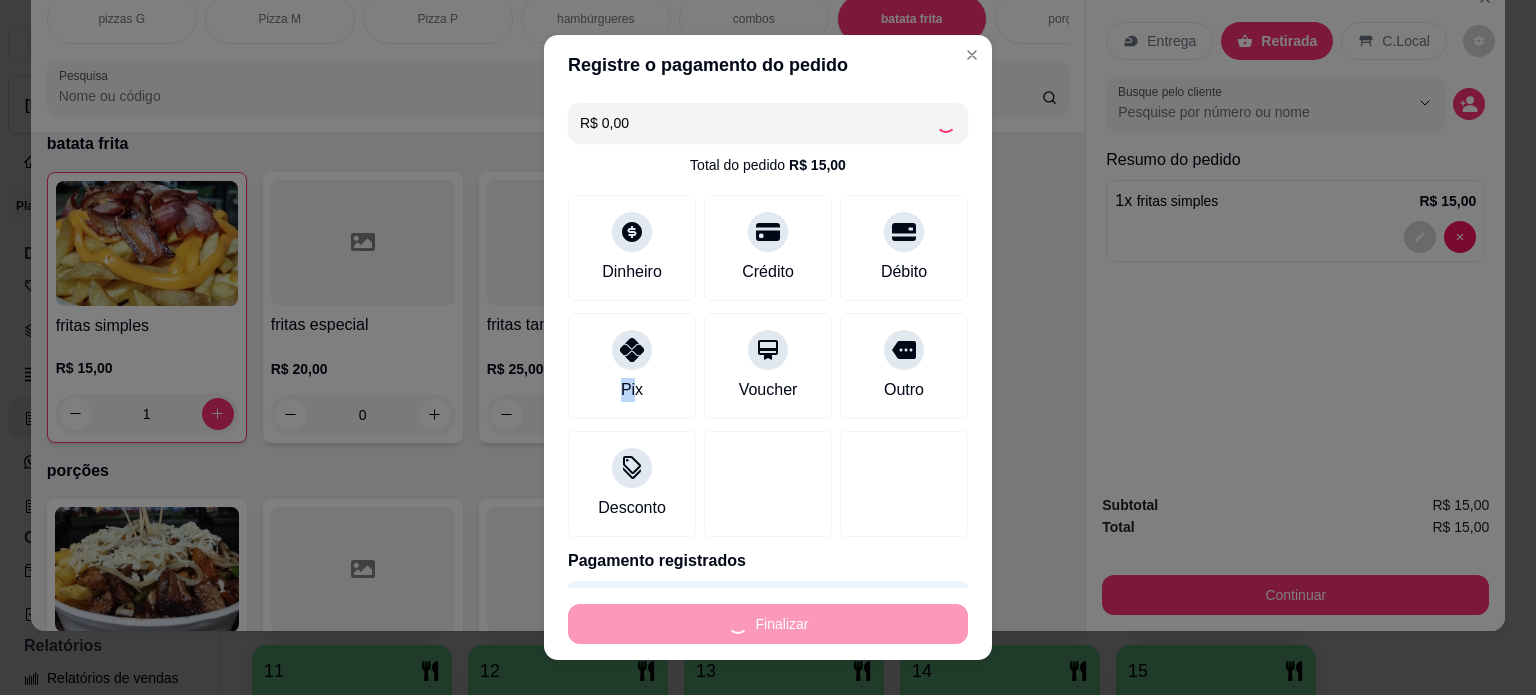 type on "0" 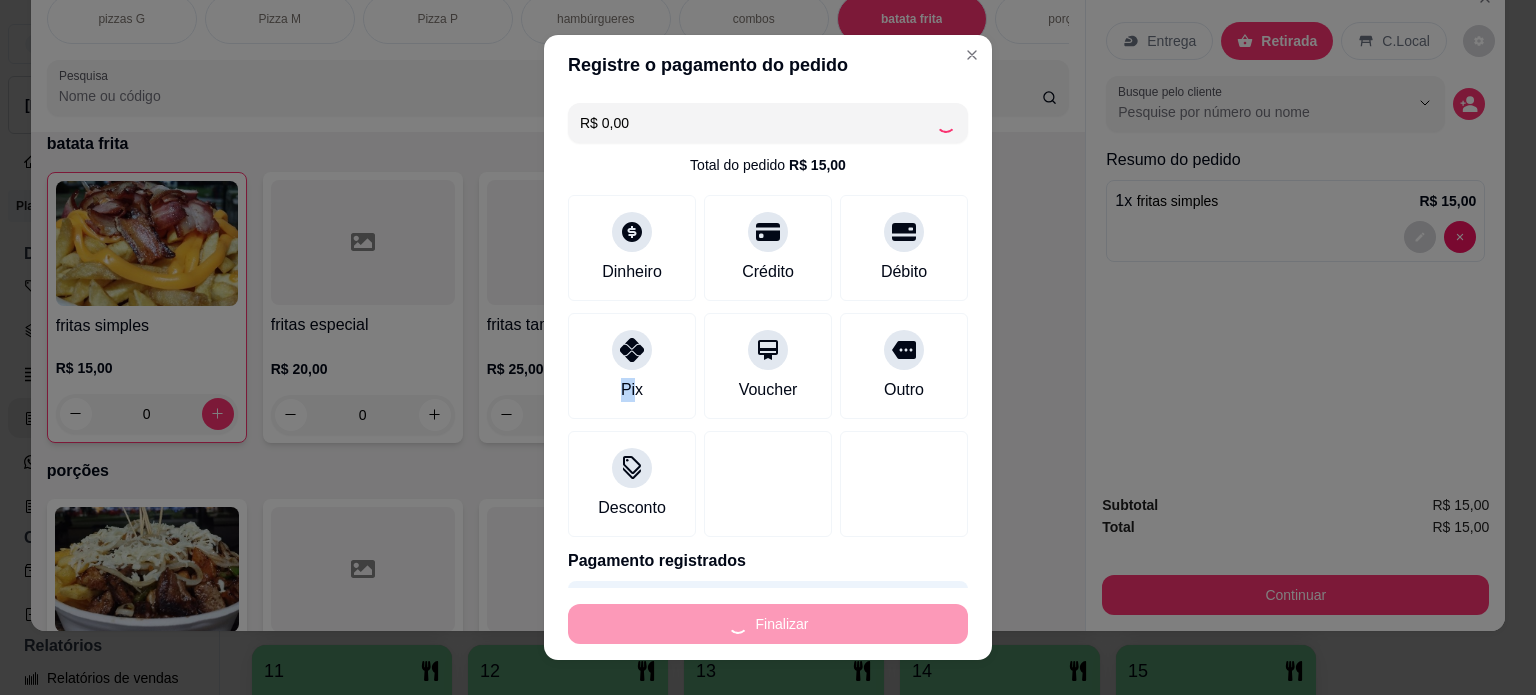 type on "-R$ 15,00" 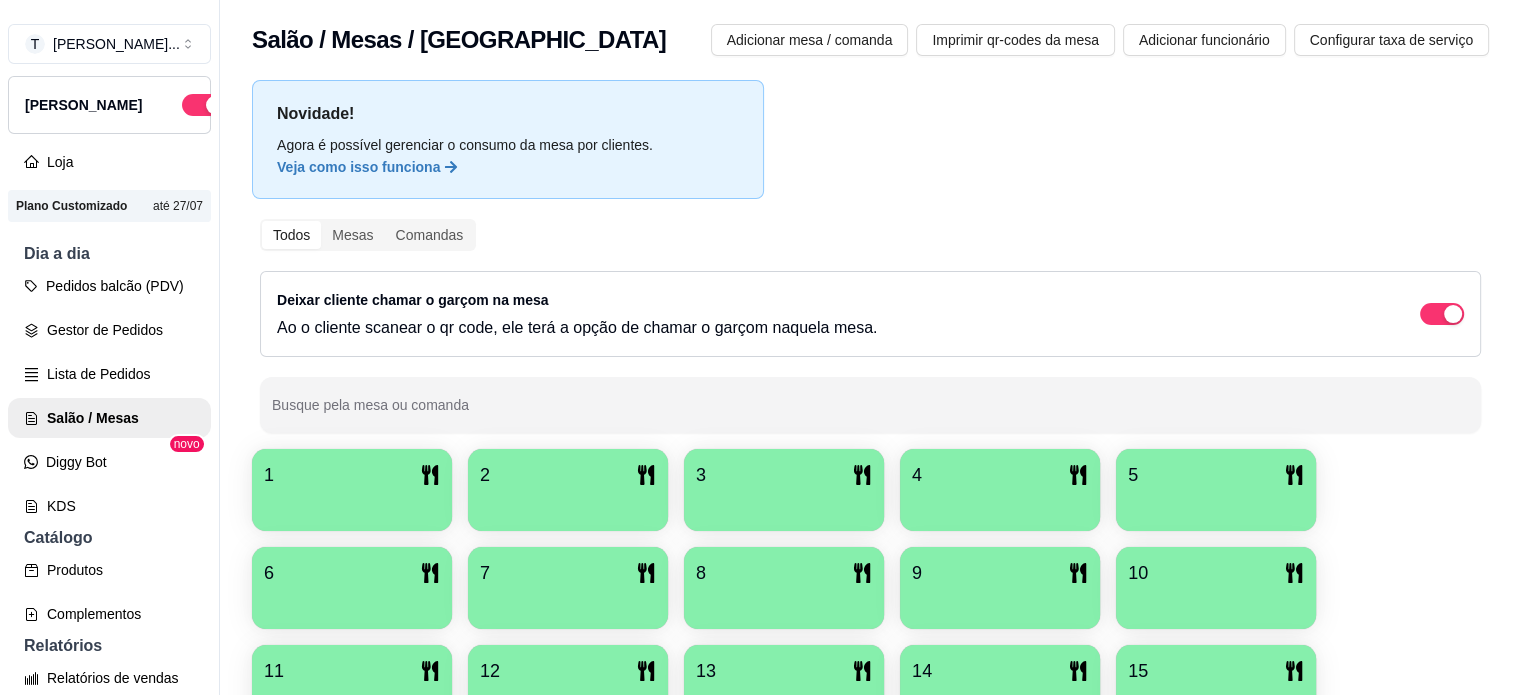 click on "Novidade! Agora é possível gerenciar o consumo da mesa por clientes.   Veja como isso funciona Todos Mesas Comandas Deixar cliente chamar o garçom na mesa Ao o cliente scanear o qr code, ele terá a opção de chamar o garçom naquela mesa. Busque pela mesa ou comanda
1 2 3 4 5 6 7 8 9 10 11 12 13 14 15 16 R$ 62,00 115 17 18 19 20" at bounding box center (870, 458) 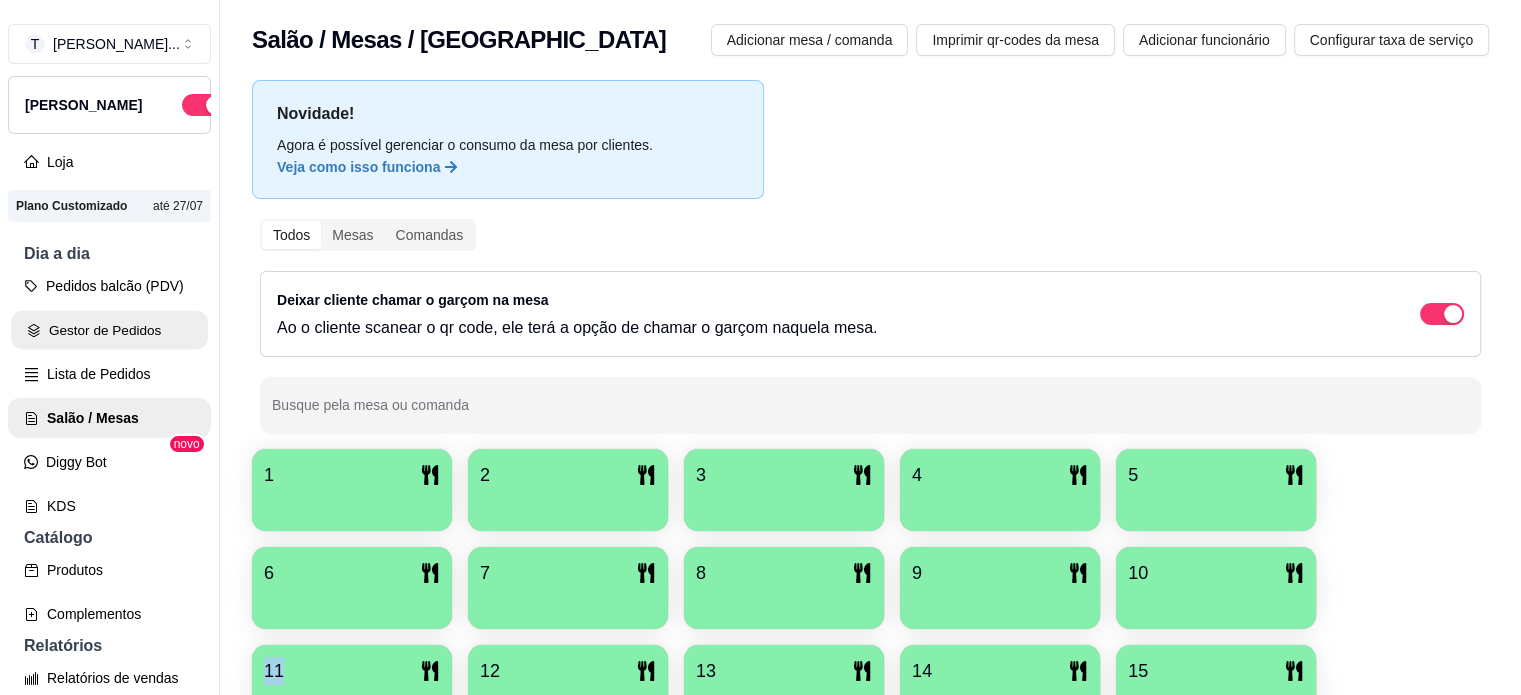 click on "Gestor de Pedidos" at bounding box center (109, 330) 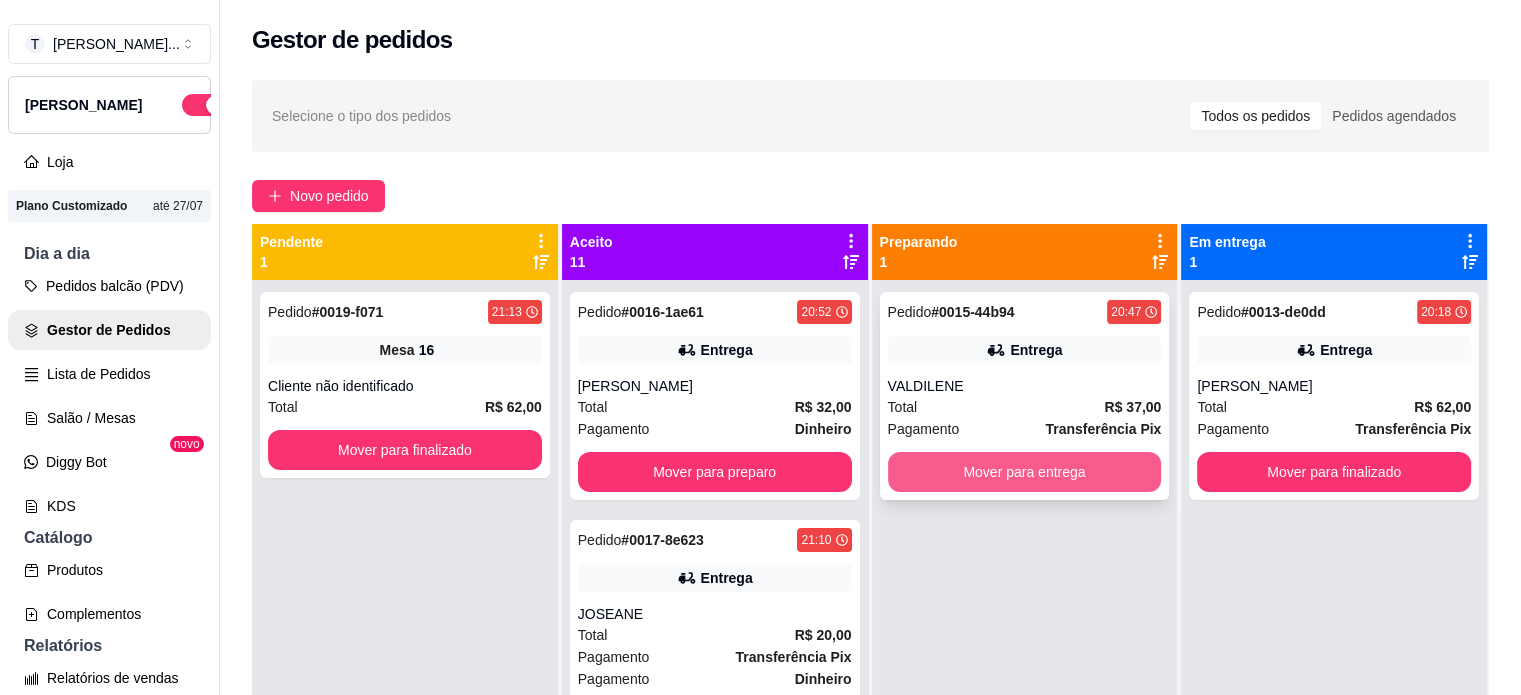 click on "Mover para entrega" at bounding box center [1025, 472] 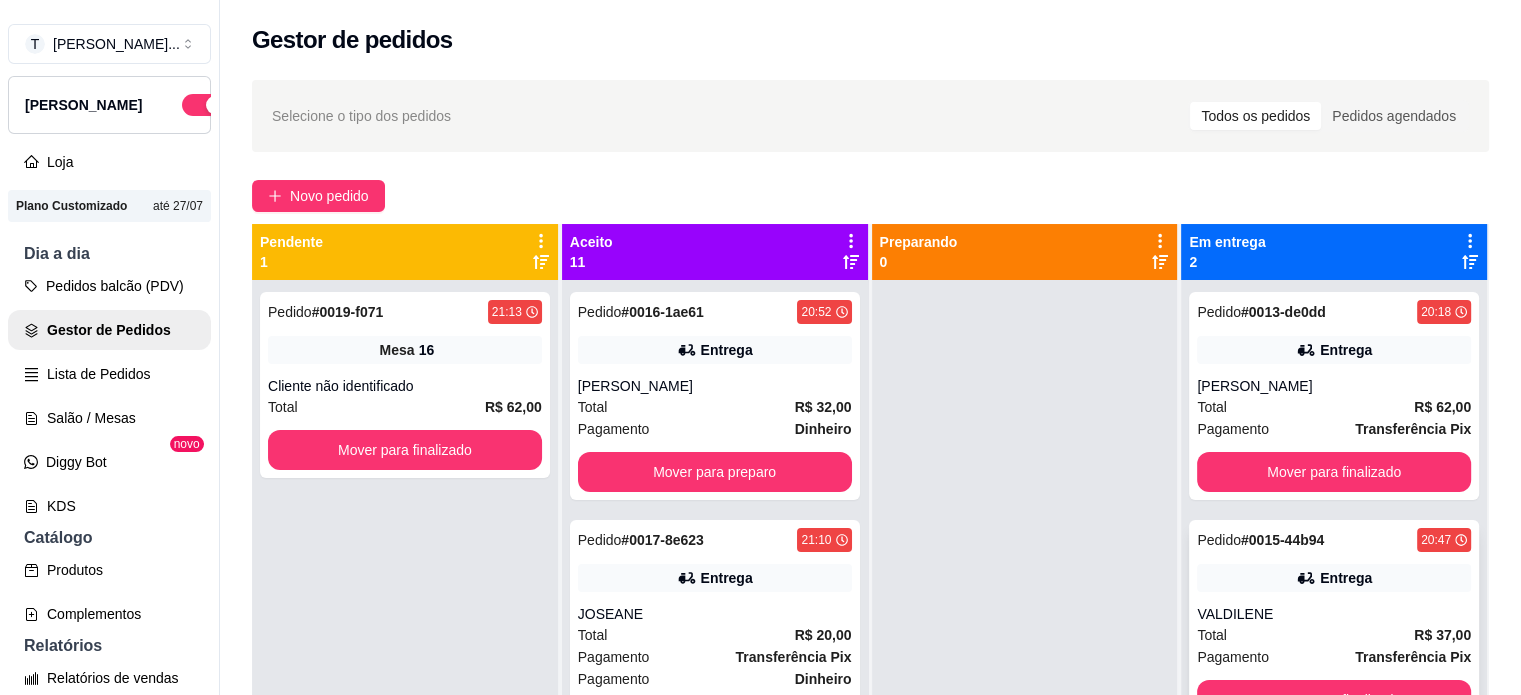 scroll, scrollTop: 56, scrollLeft: 0, axis: vertical 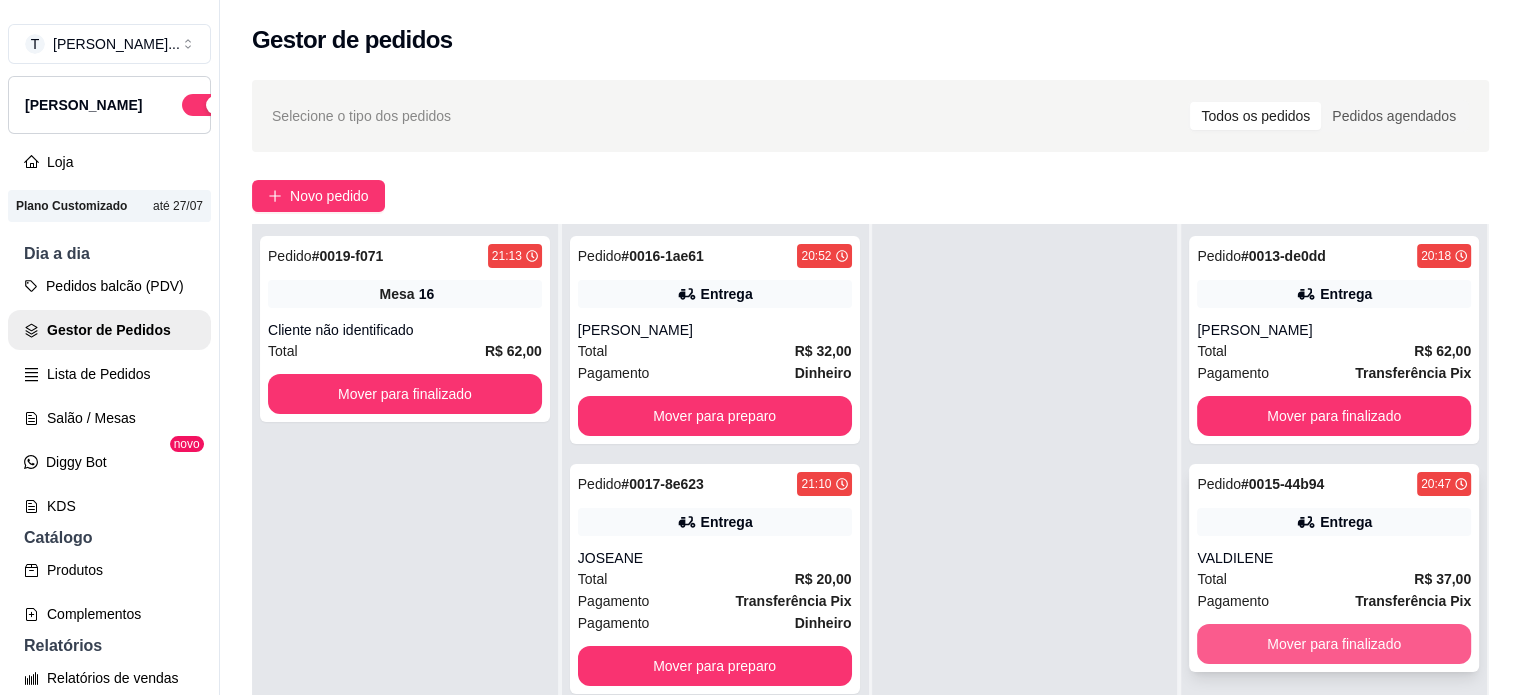 click on "Mover para finalizado" at bounding box center [1334, 644] 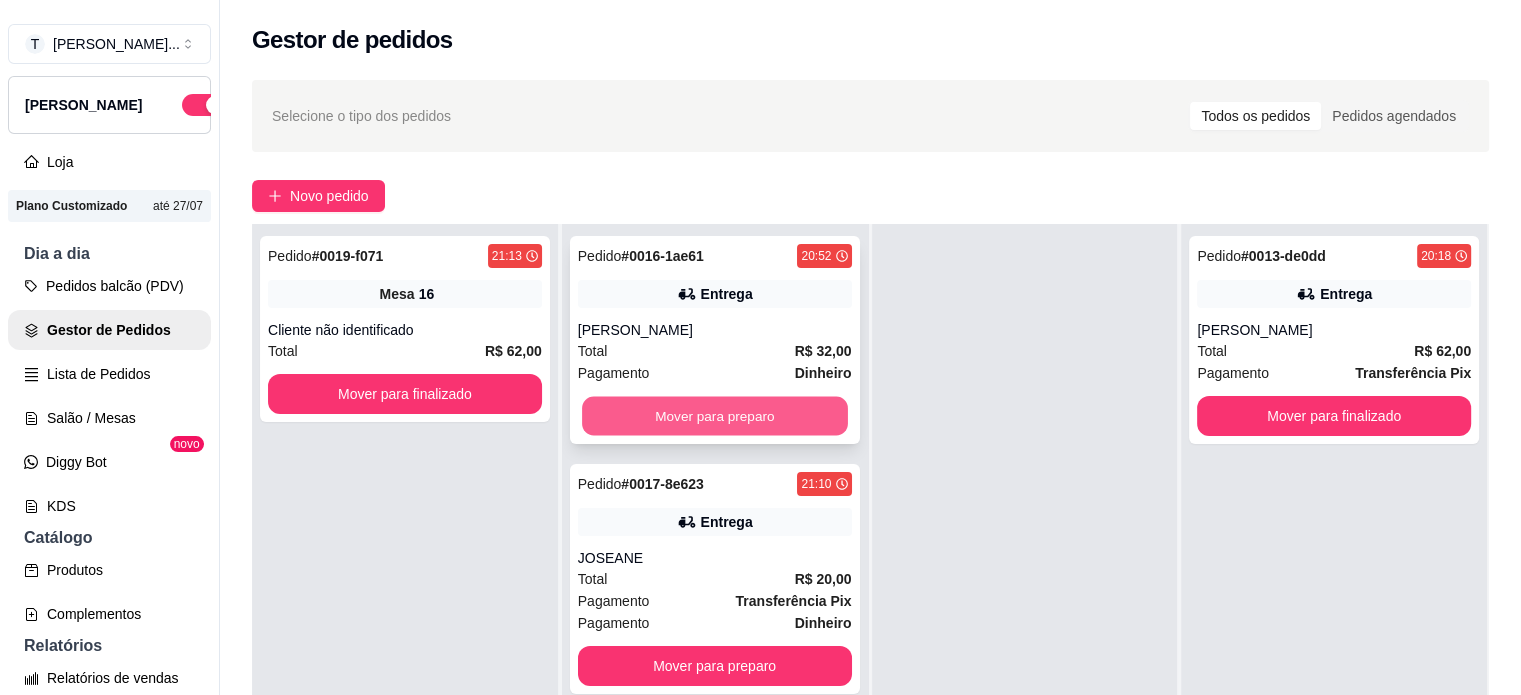 click on "Mover para preparo" at bounding box center [715, 416] 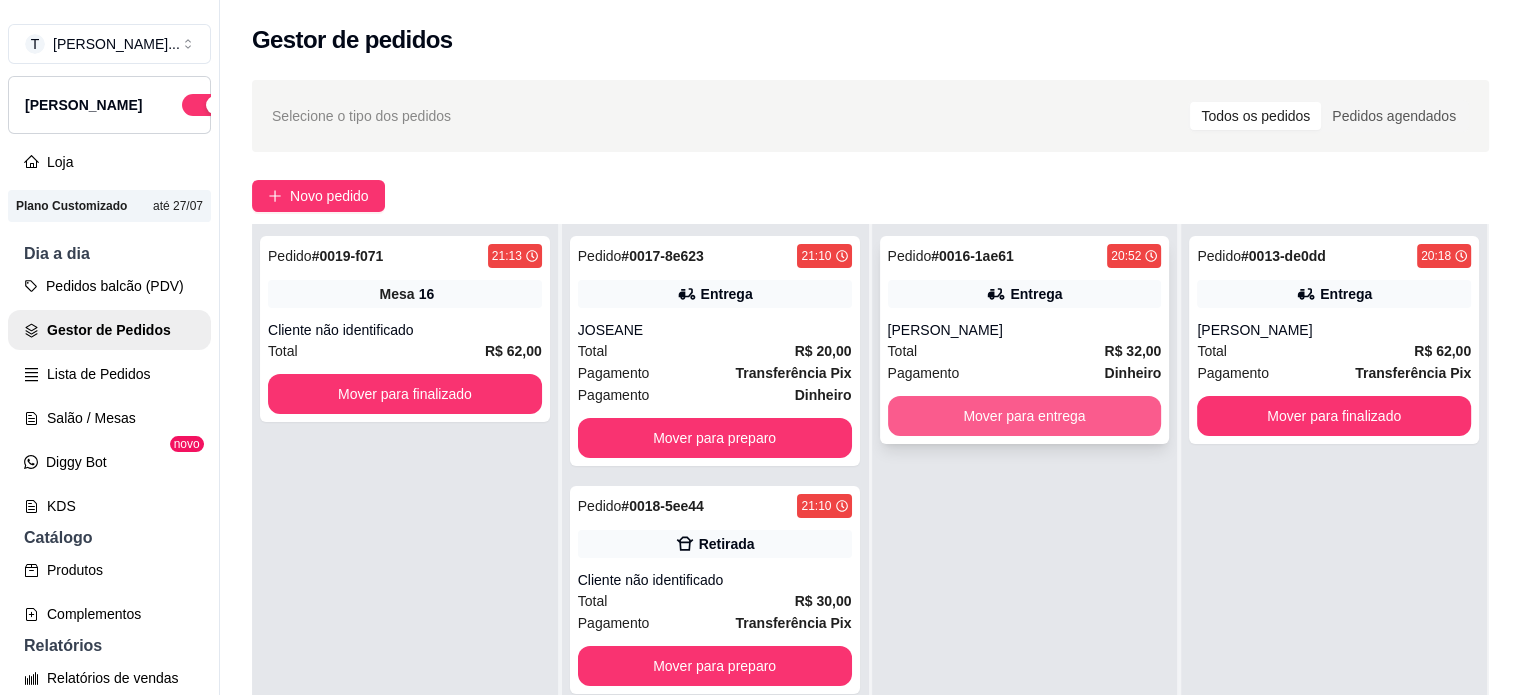 click on "Mover para entrega" at bounding box center [1025, 416] 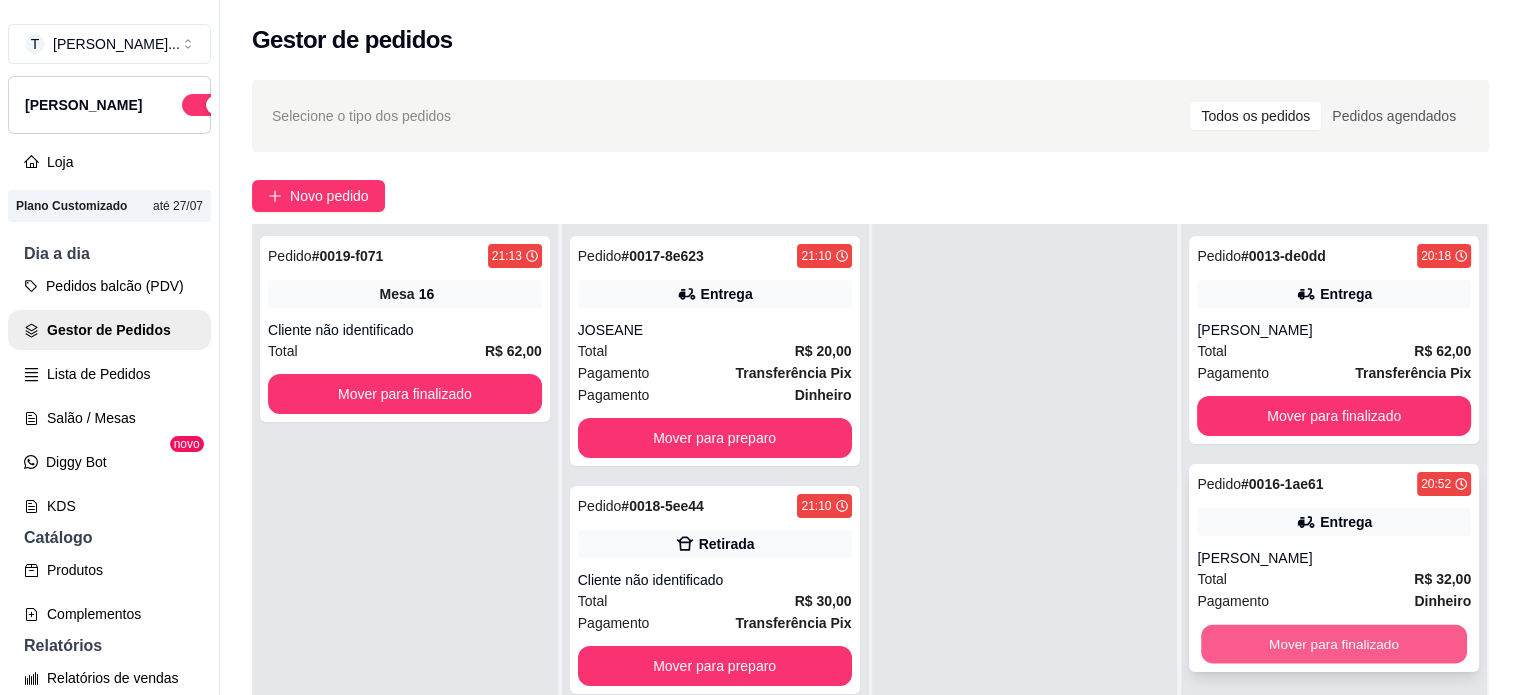 click on "Mover para finalizado" at bounding box center [1334, 644] 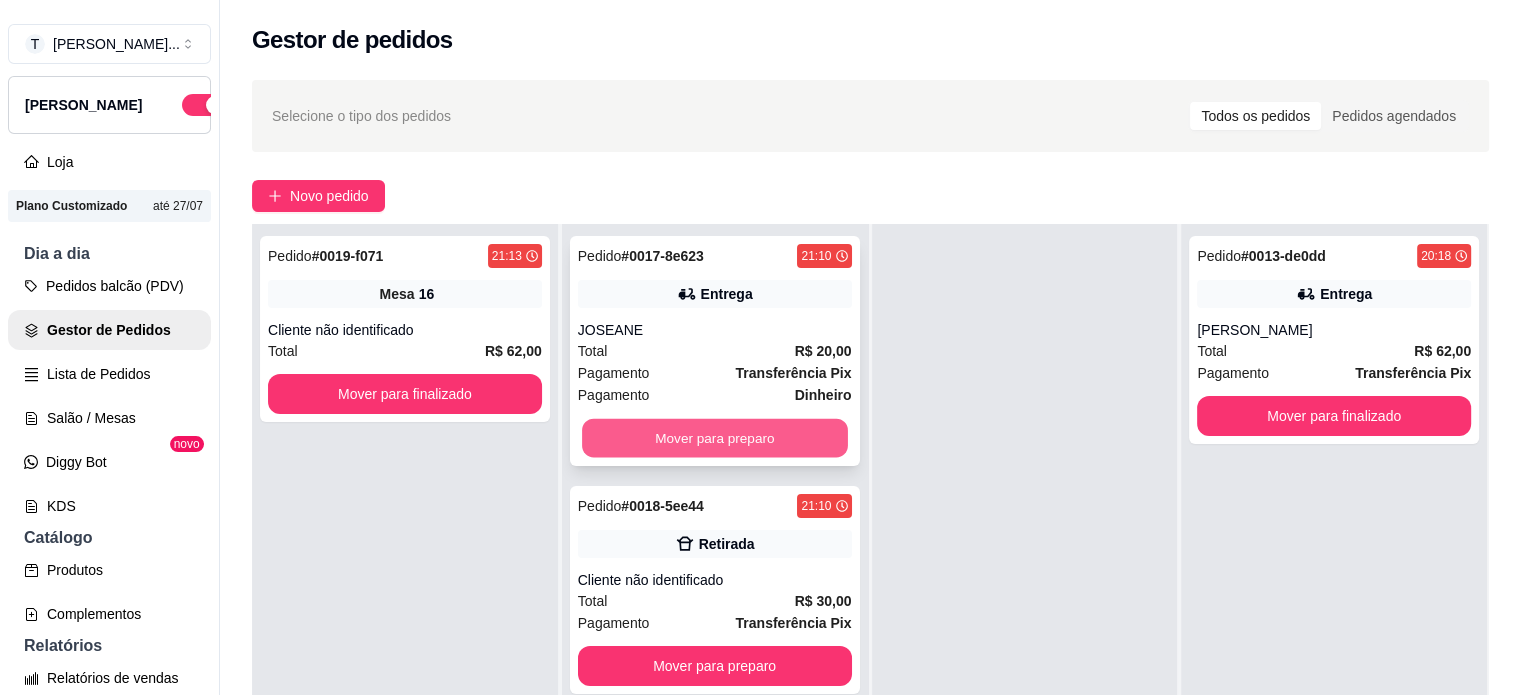click on "Mover para preparo" at bounding box center (715, 438) 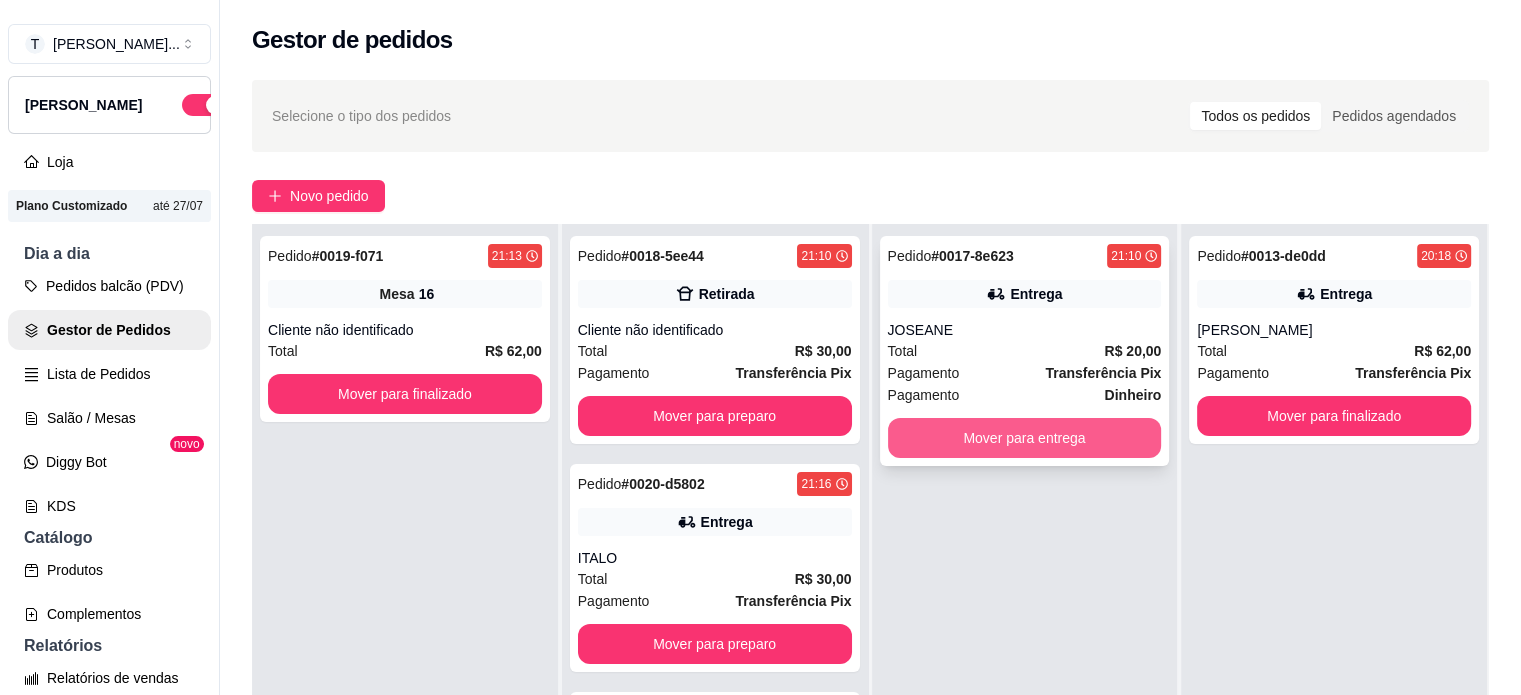 click on "Mover para entrega" at bounding box center (1025, 438) 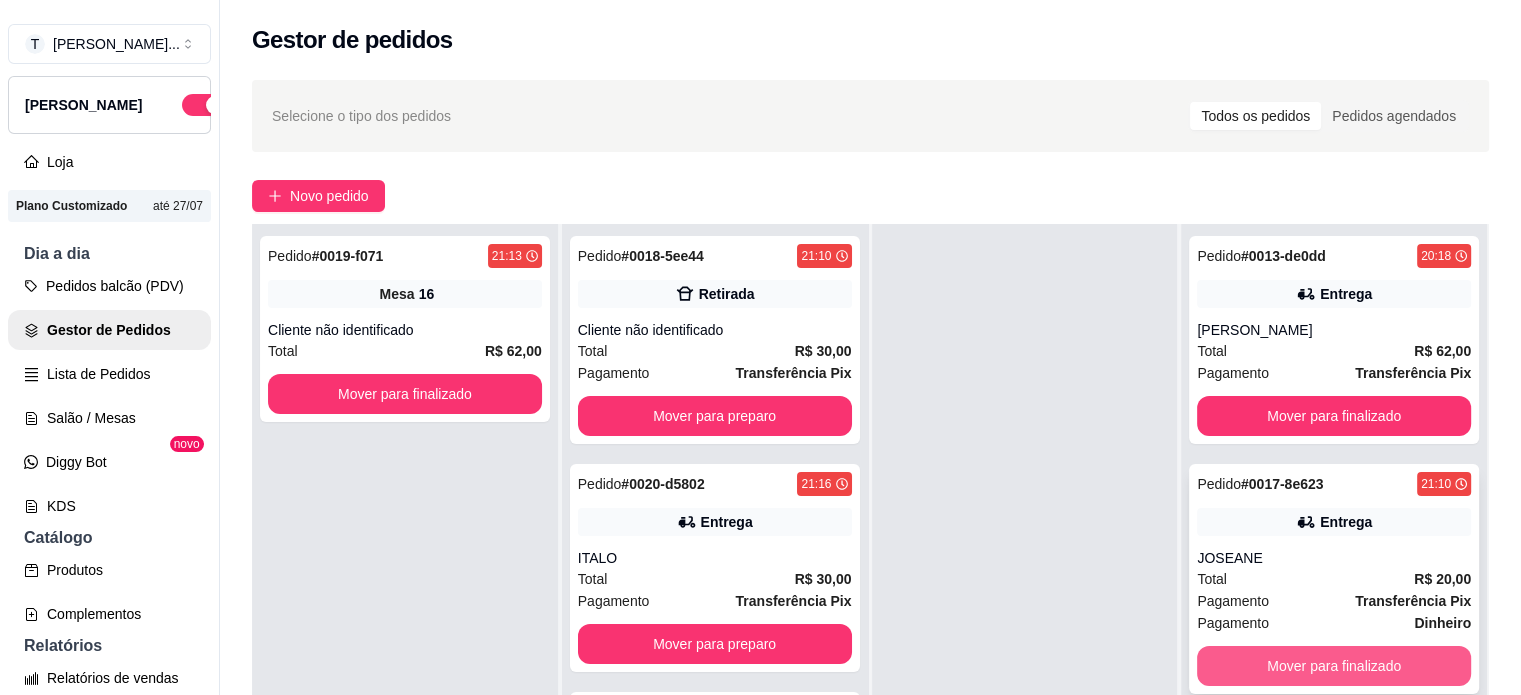 click on "Mover para finalizado" at bounding box center [1334, 666] 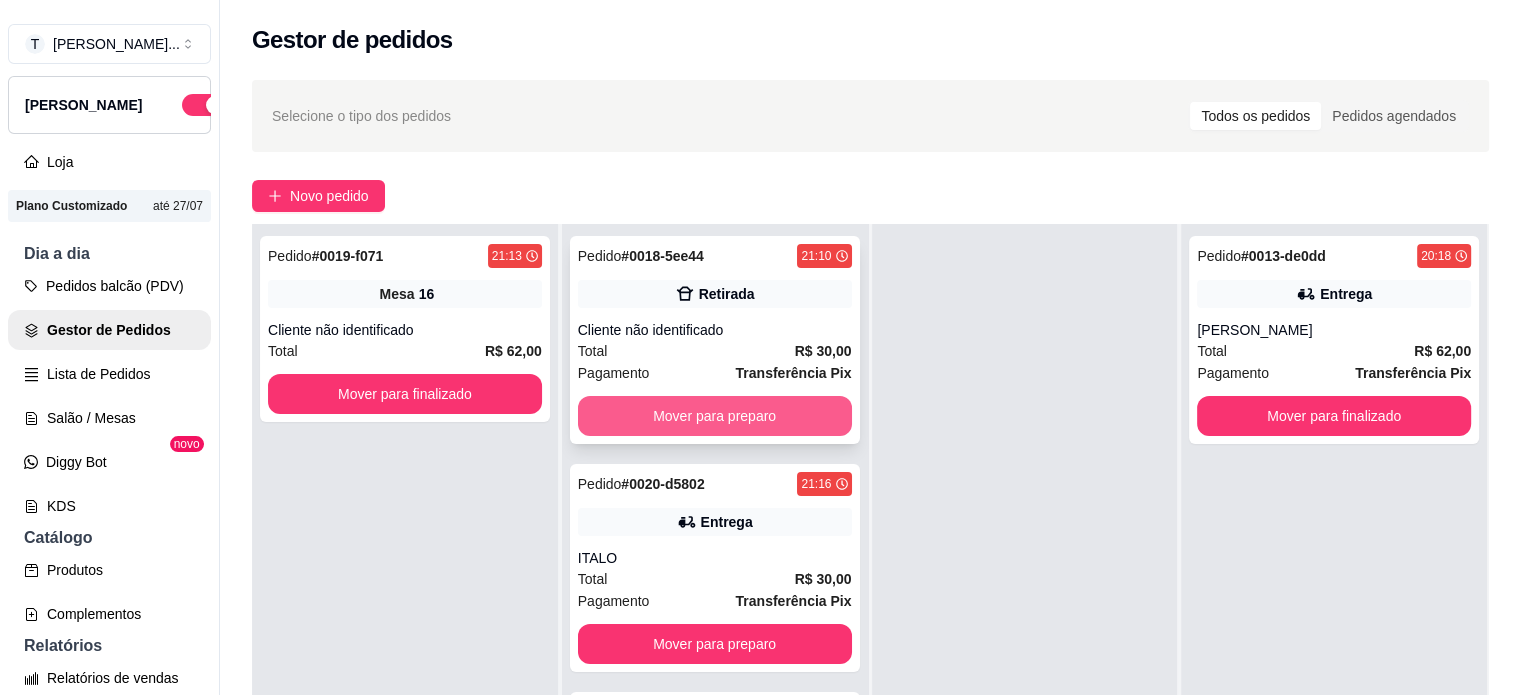 click on "Mover para preparo" at bounding box center [715, 416] 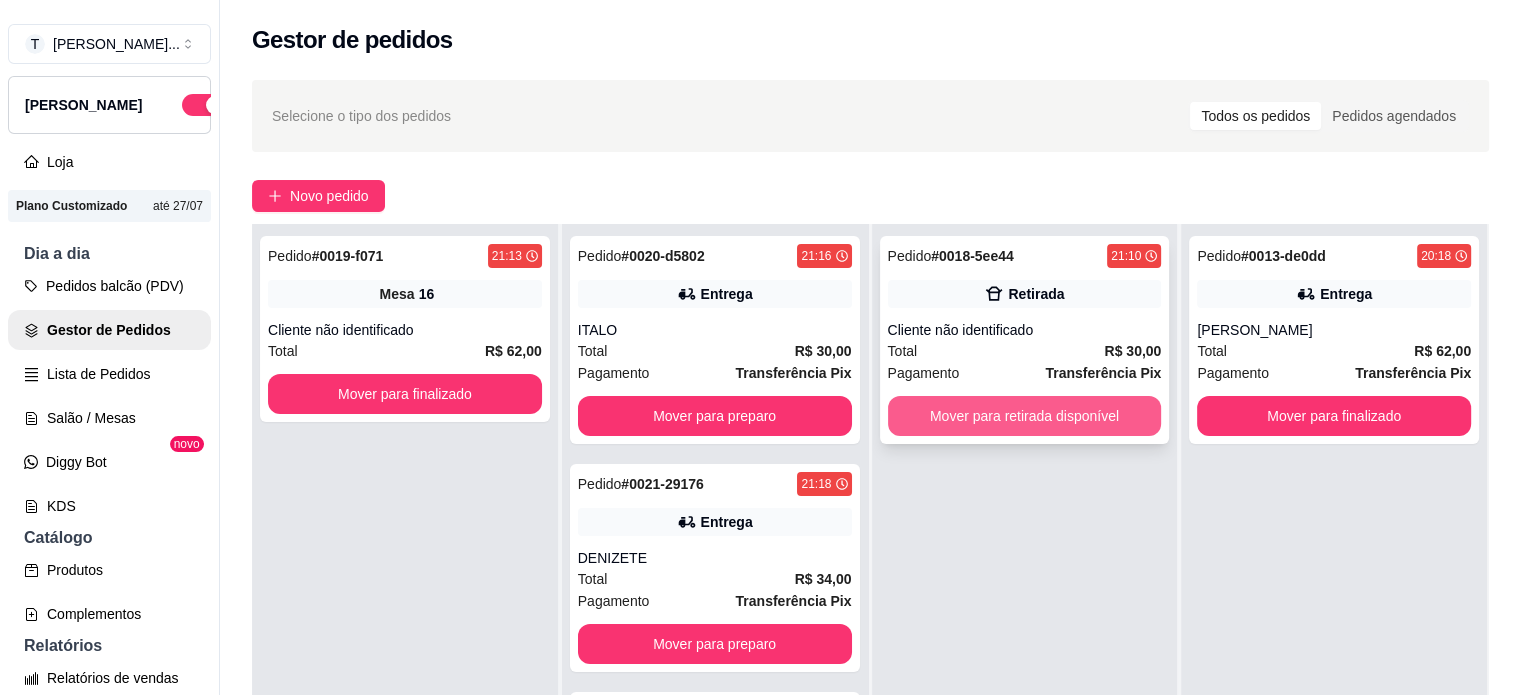 click on "Mover para retirada disponível" at bounding box center [1025, 416] 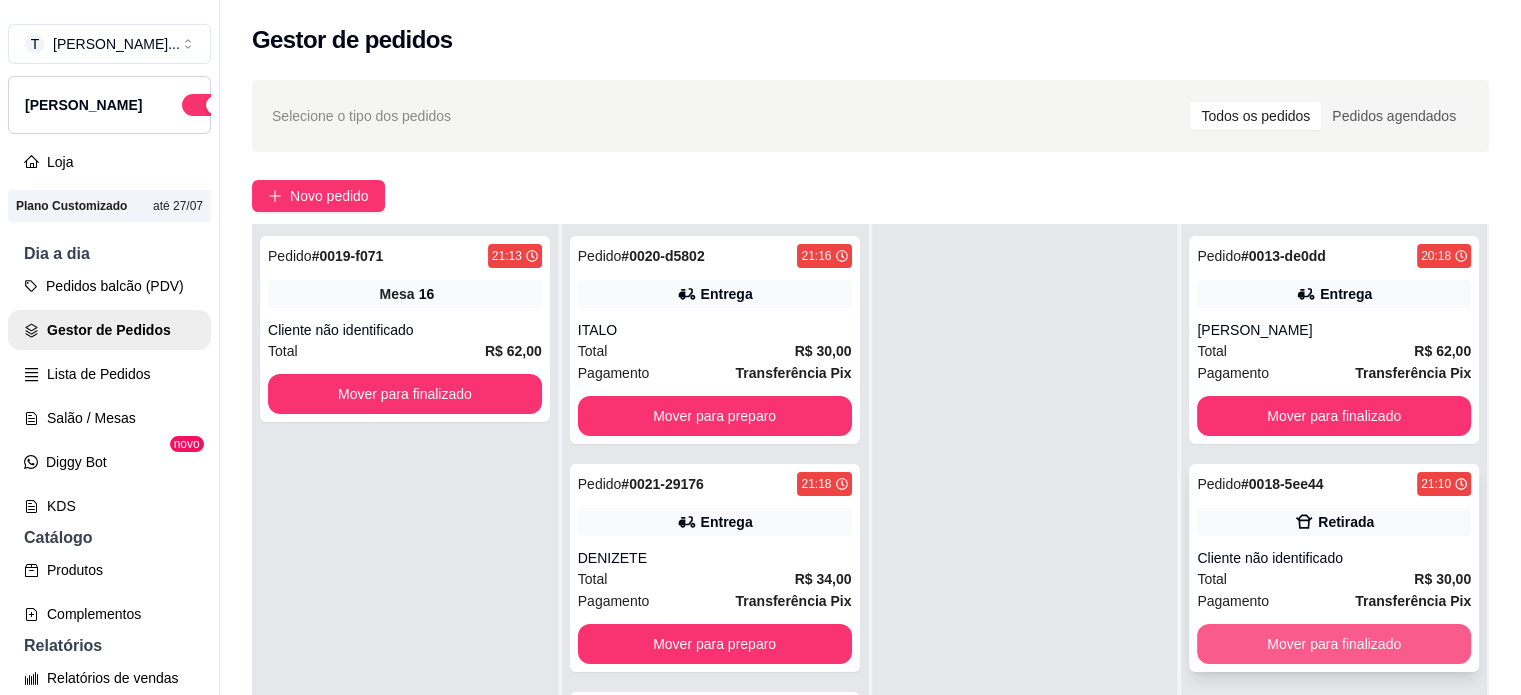 click on "Mover para finalizado" at bounding box center (1334, 644) 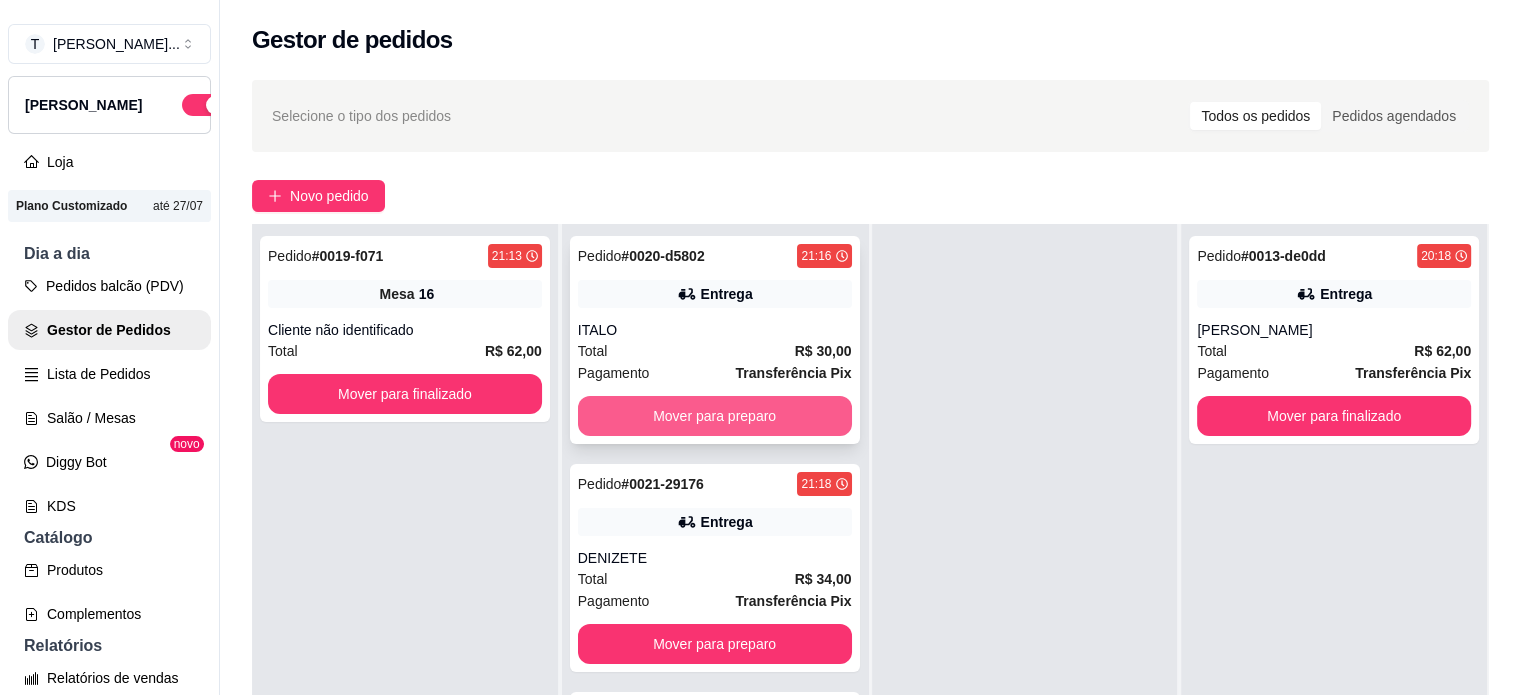 click on "Mover para preparo" at bounding box center (715, 416) 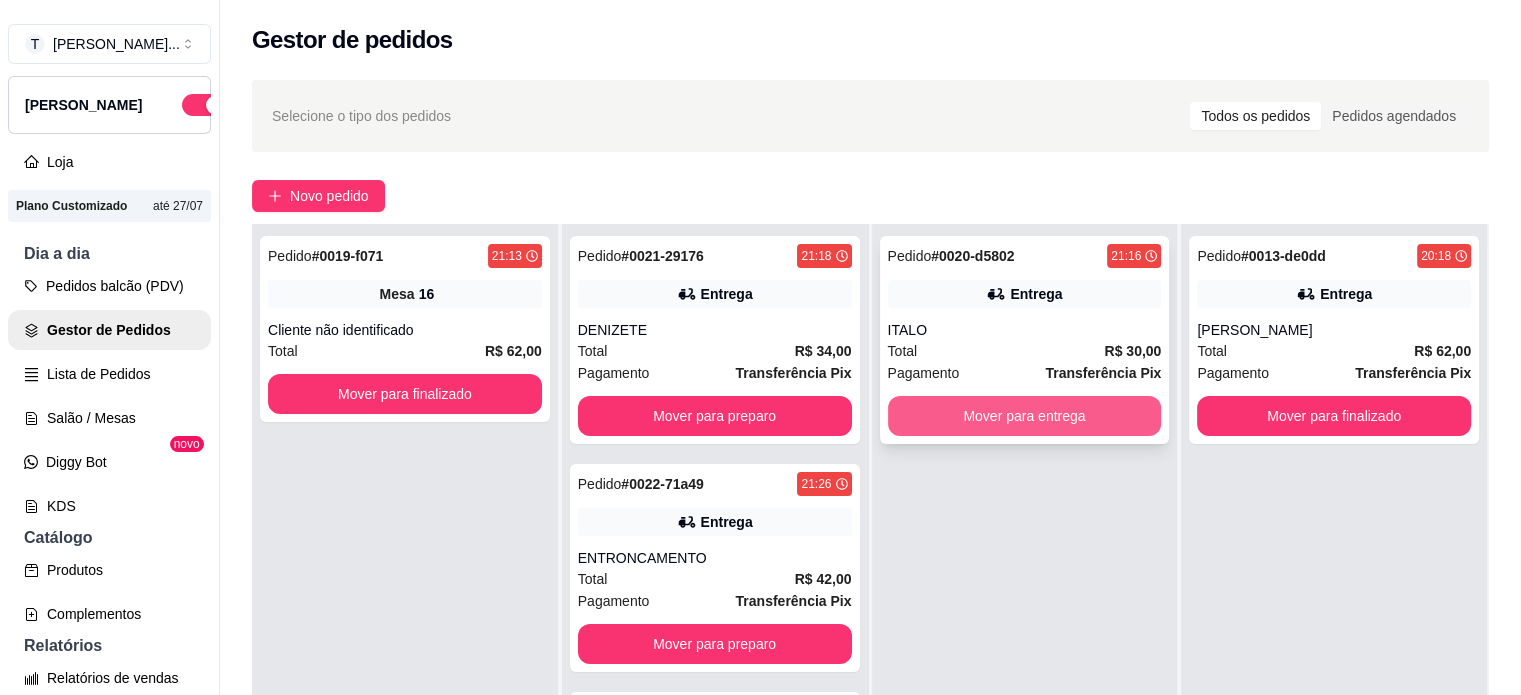 click on "Mover para entrega" at bounding box center (1025, 416) 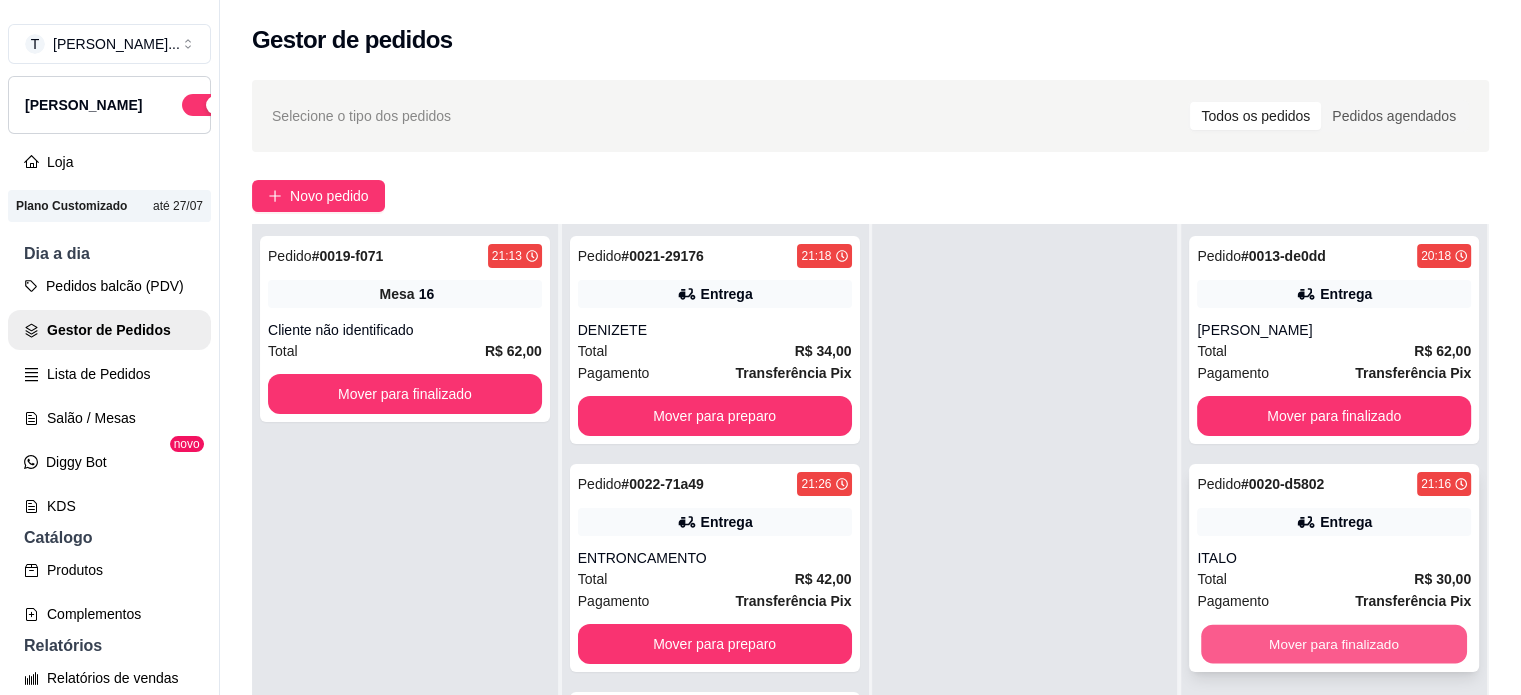 click on "Mover para finalizado" at bounding box center [1334, 644] 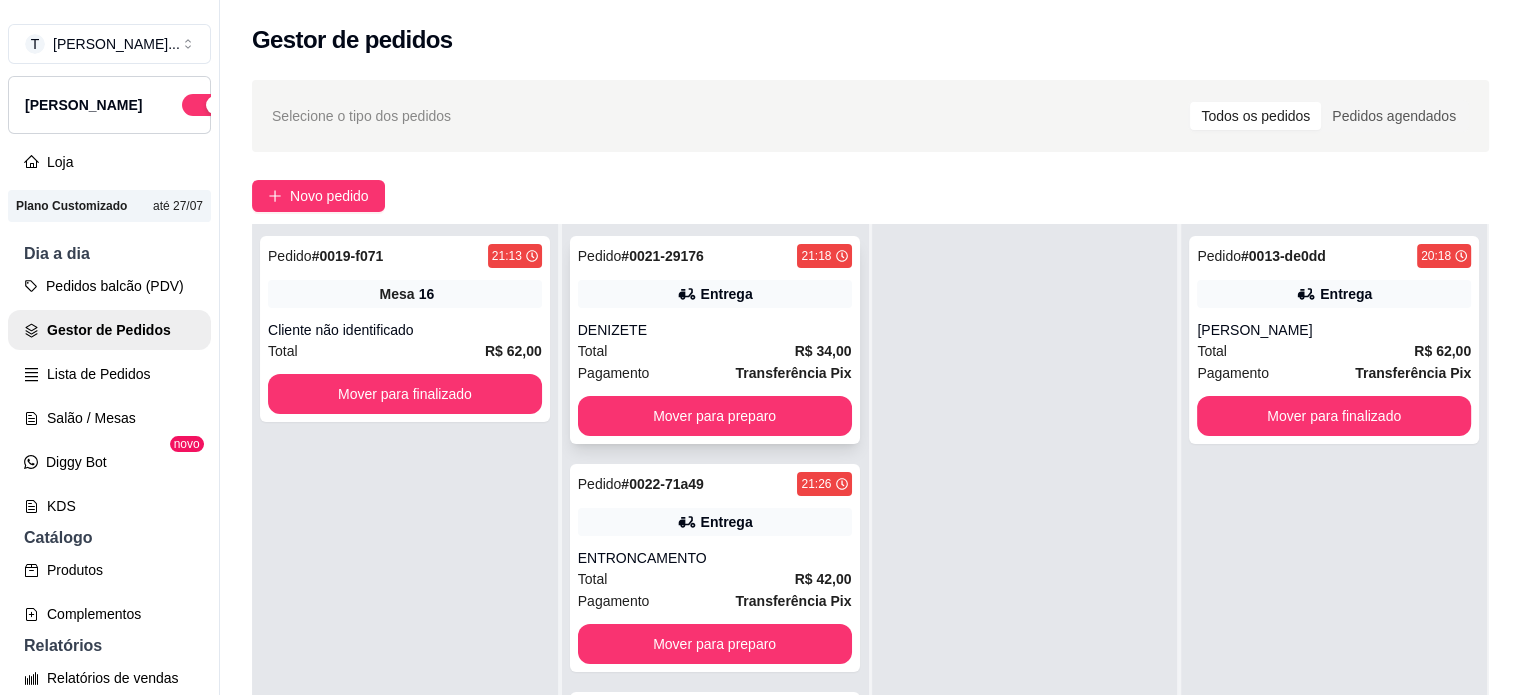 click on "Mover para preparo" at bounding box center (715, 416) 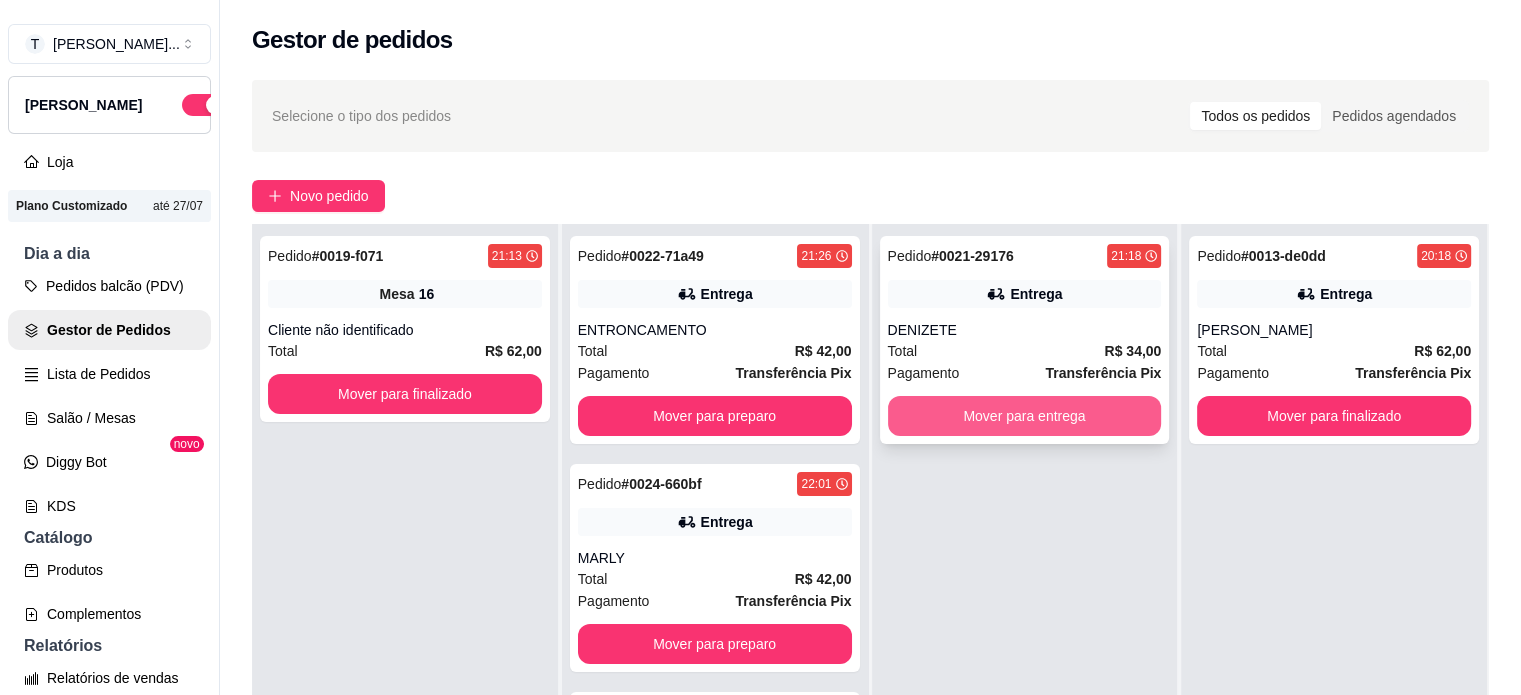 click on "Mover para entrega" at bounding box center [1025, 416] 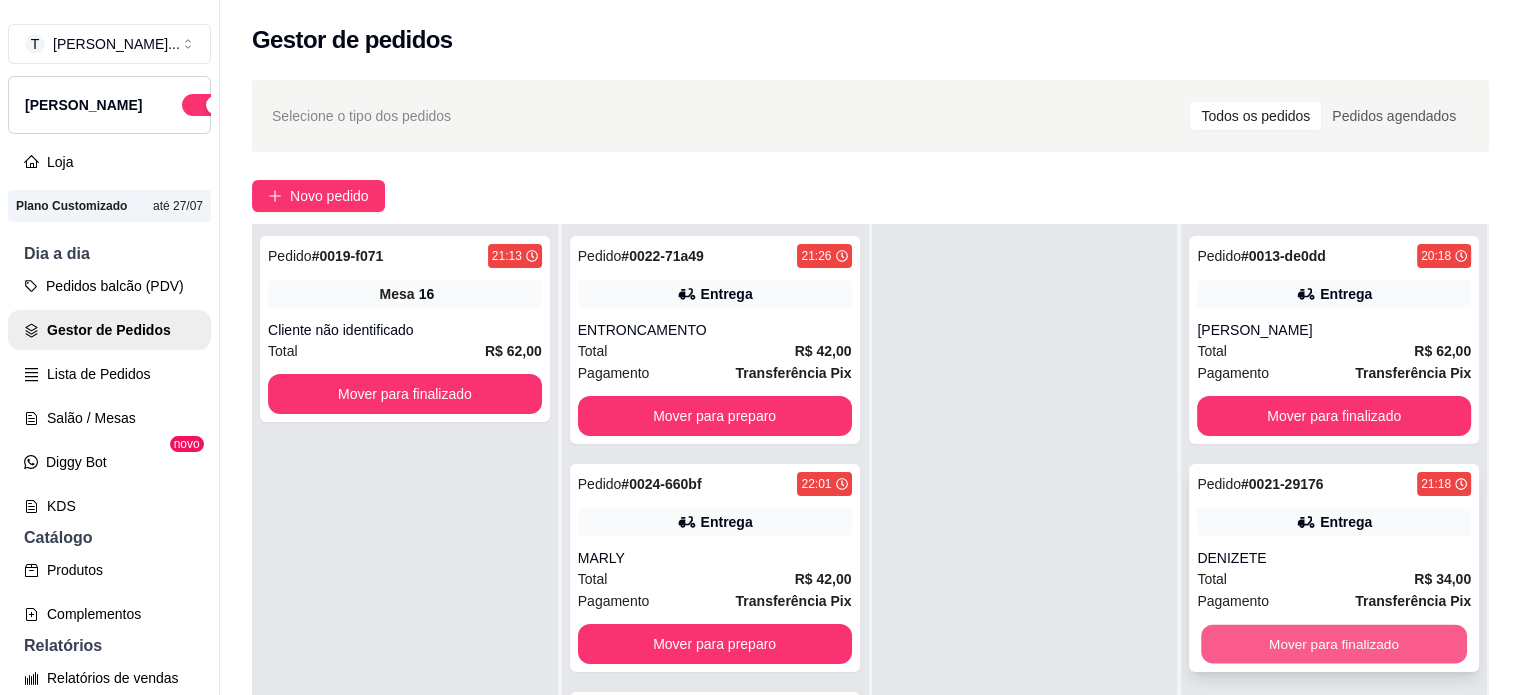 click on "Mover para finalizado" at bounding box center [1334, 644] 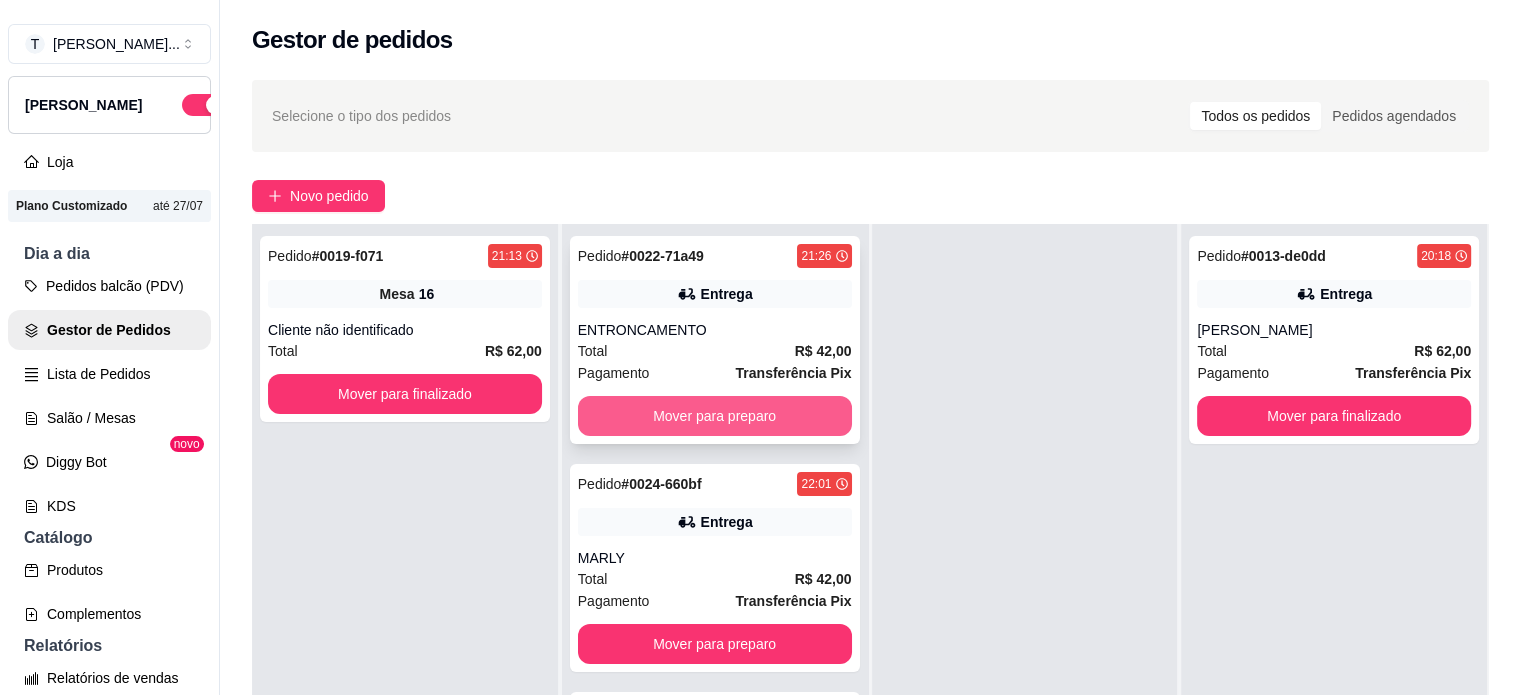 click on "Mover para preparo" at bounding box center (715, 416) 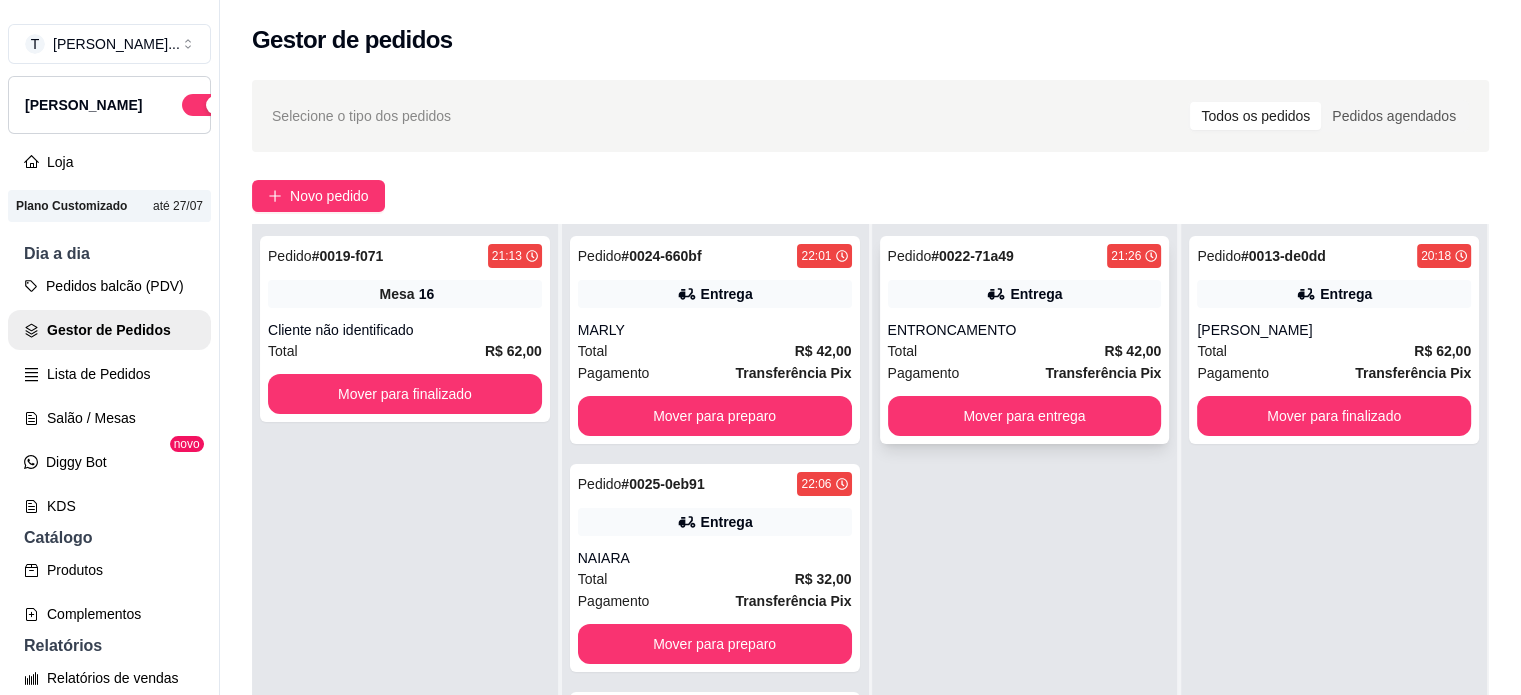 drag, startPoint x: 960, startPoint y: 439, endPoint x: 964, endPoint y: 429, distance: 10.770329 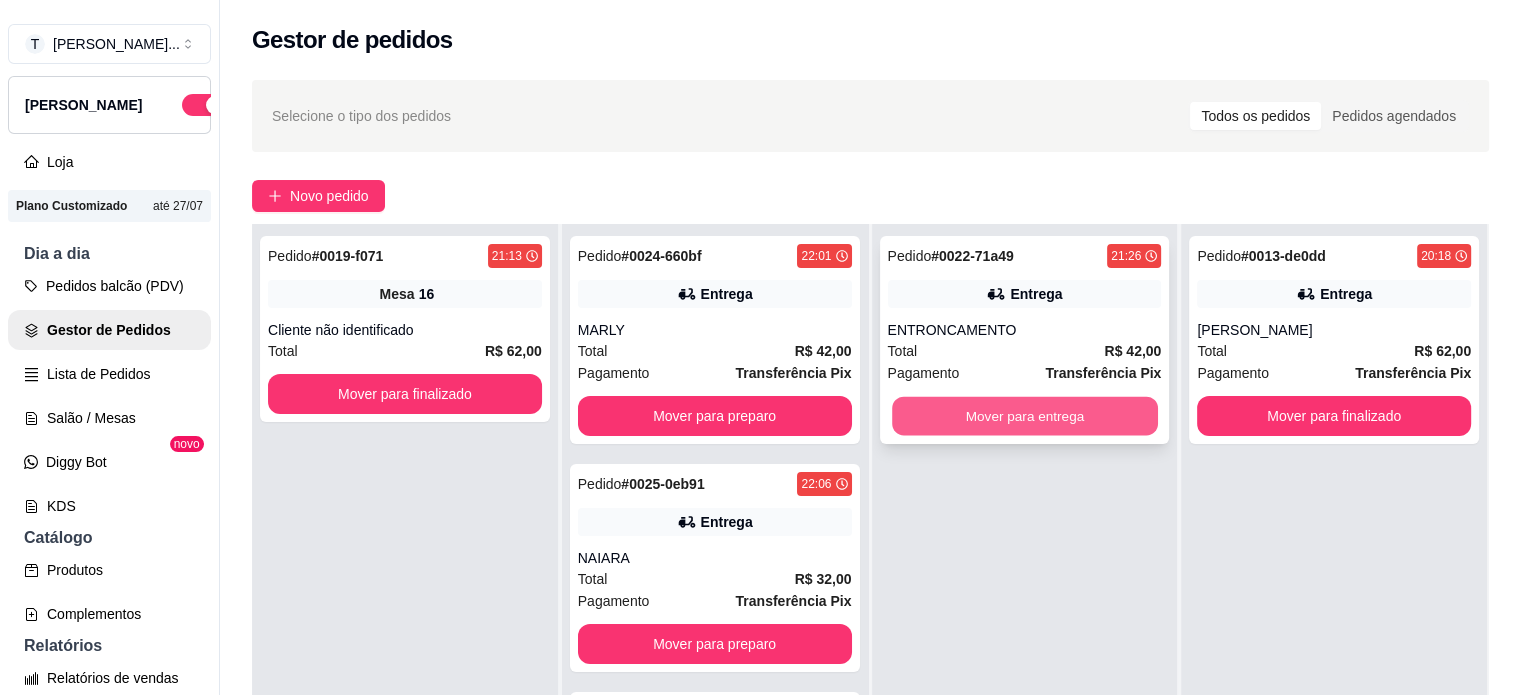 click on "Mover para entrega" at bounding box center [1025, 416] 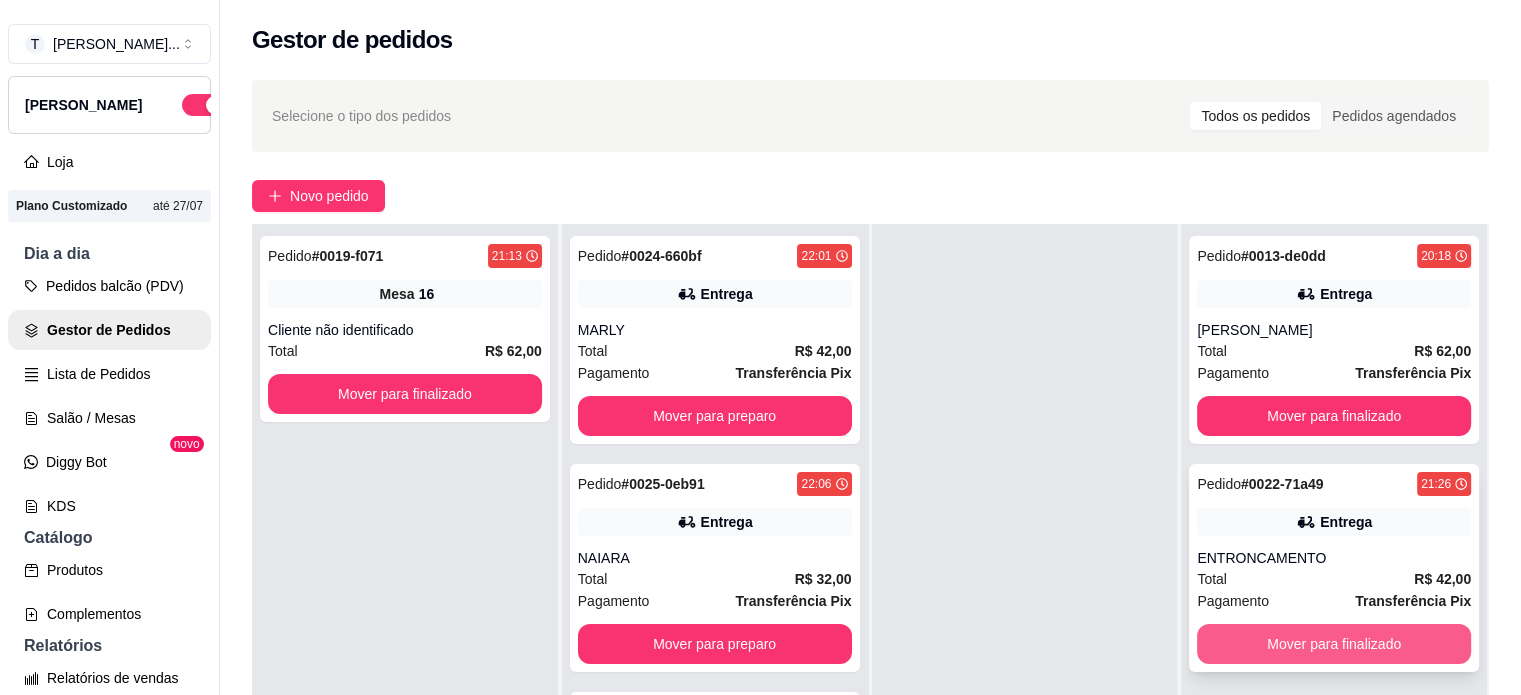 click on "Mover para finalizado" at bounding box center [1334, 644] 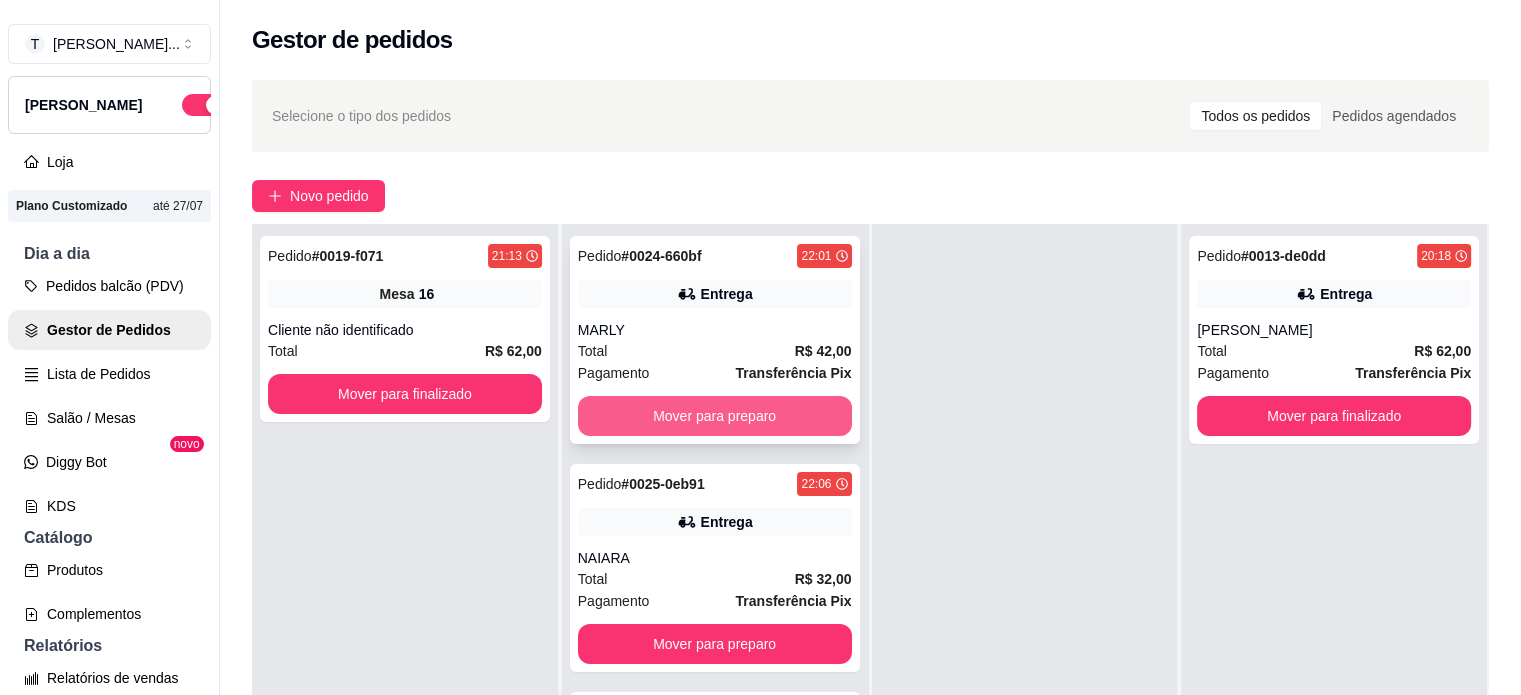 click on "Mover para preparo" at bounding box center [715, 416] 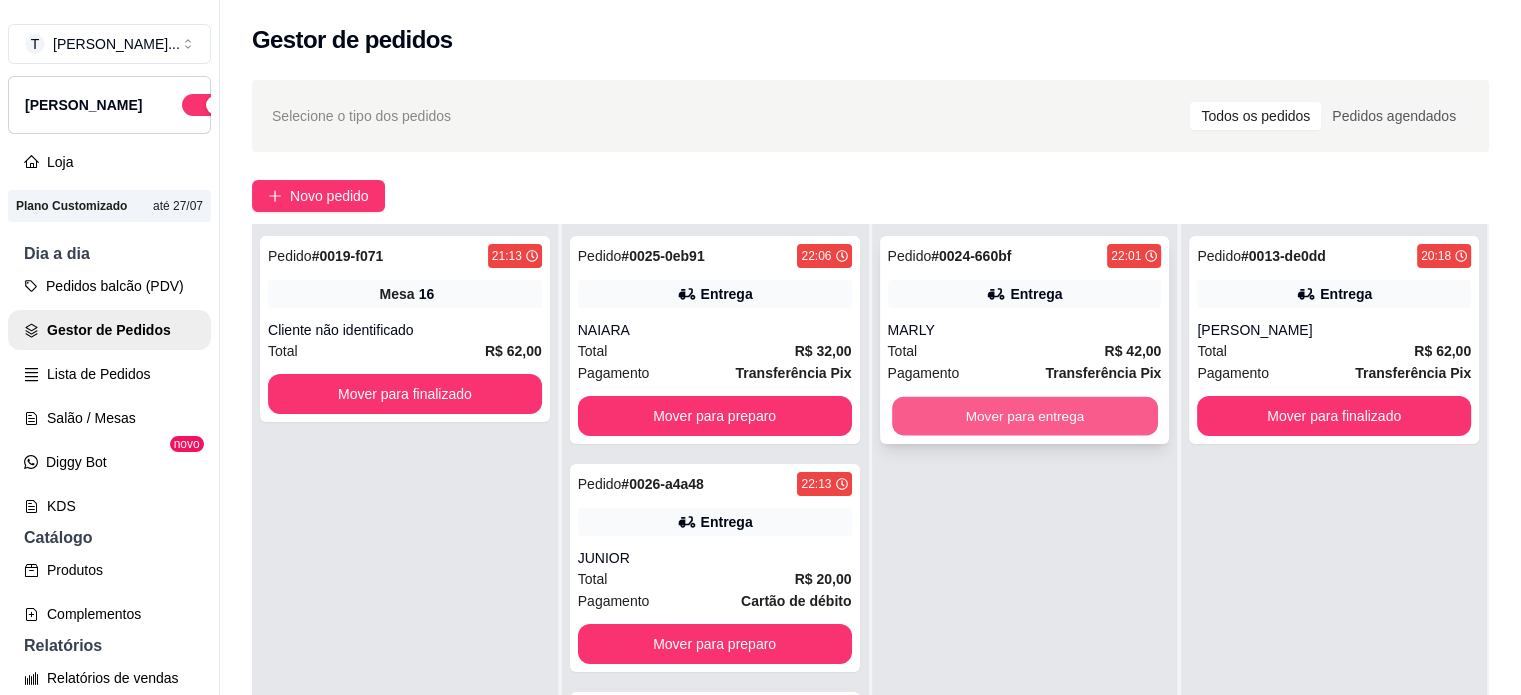 click on "Mover para entrega" at bounding box center (1025, 416) 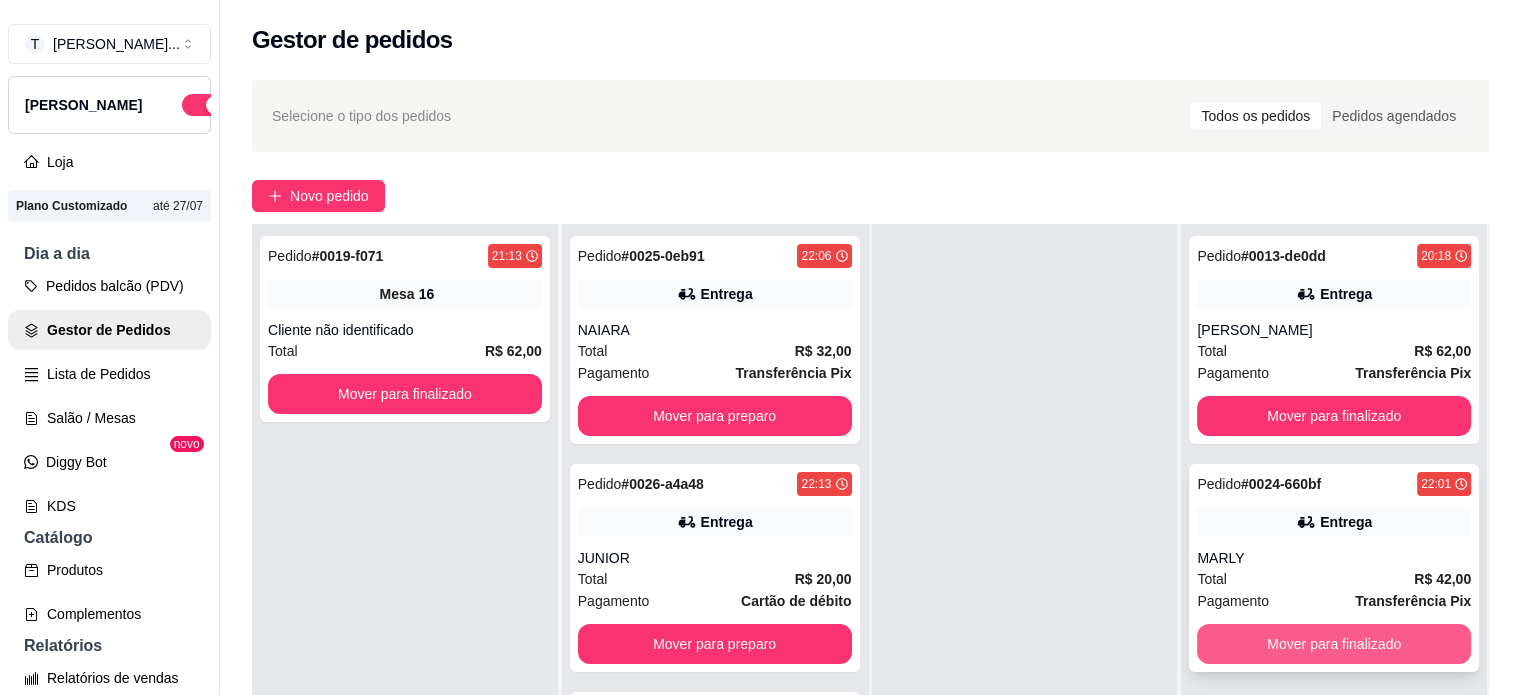 click on "Mover para finalizado" at bounding box center (1334, 644) 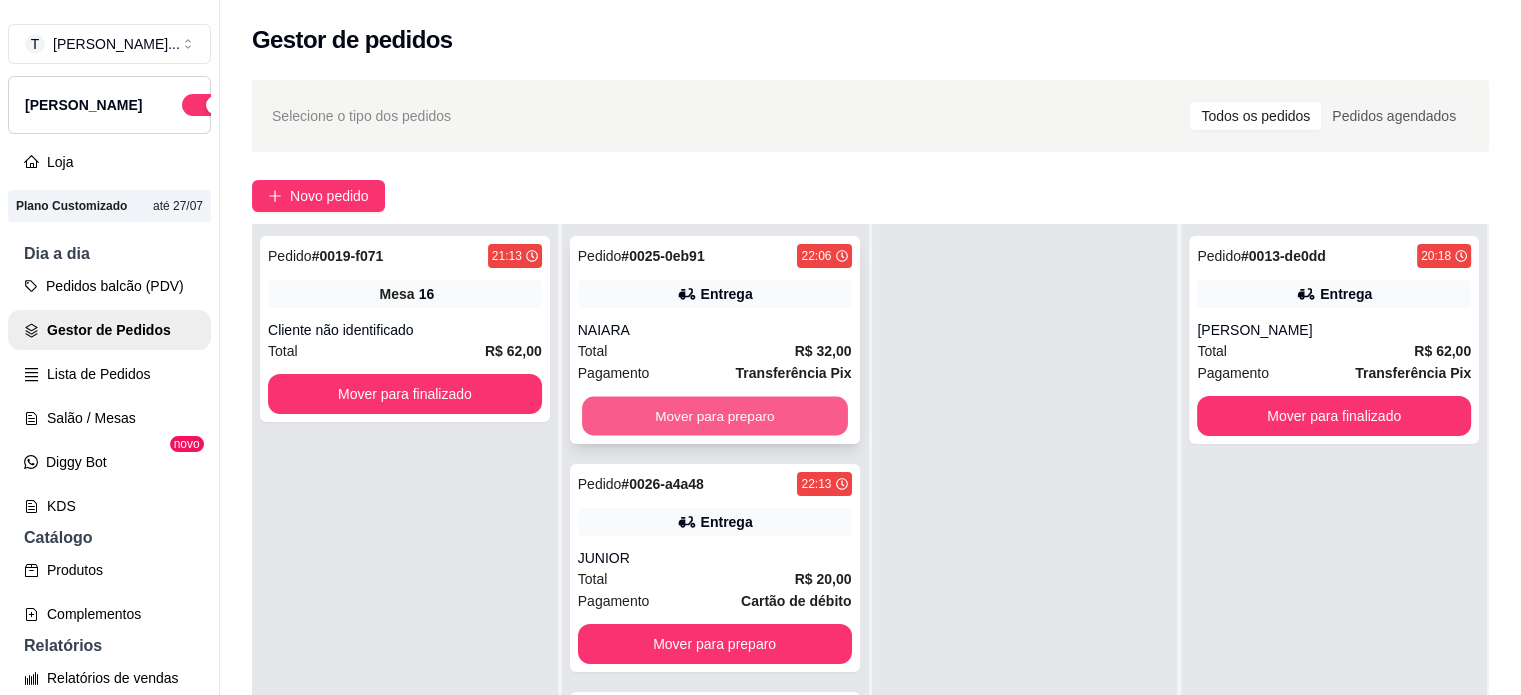 click on "Mover para preparo" at bounding box center [715, 416] 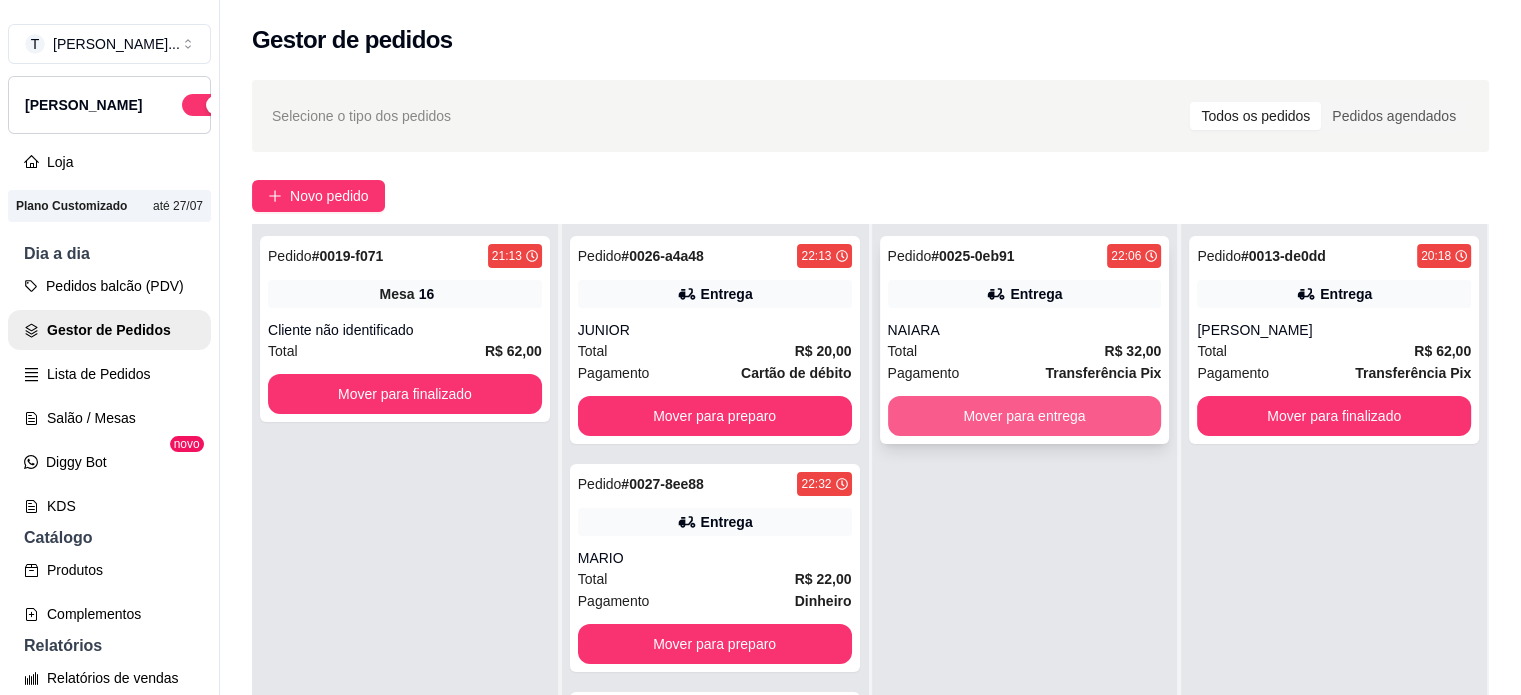 click on "Mover para entrega" at bounding box center [1025, 416] 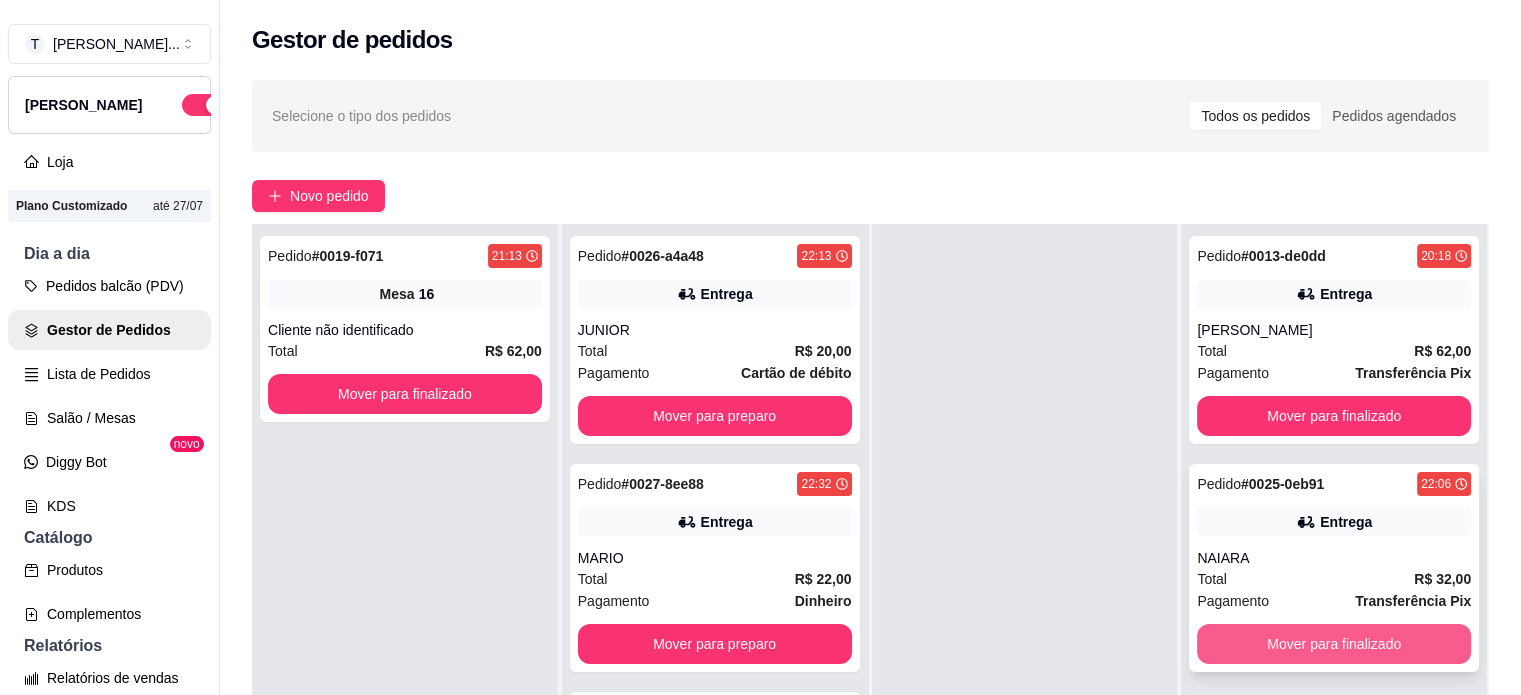 click on "Mover para finalizado" at bounding box center [1334, 644] 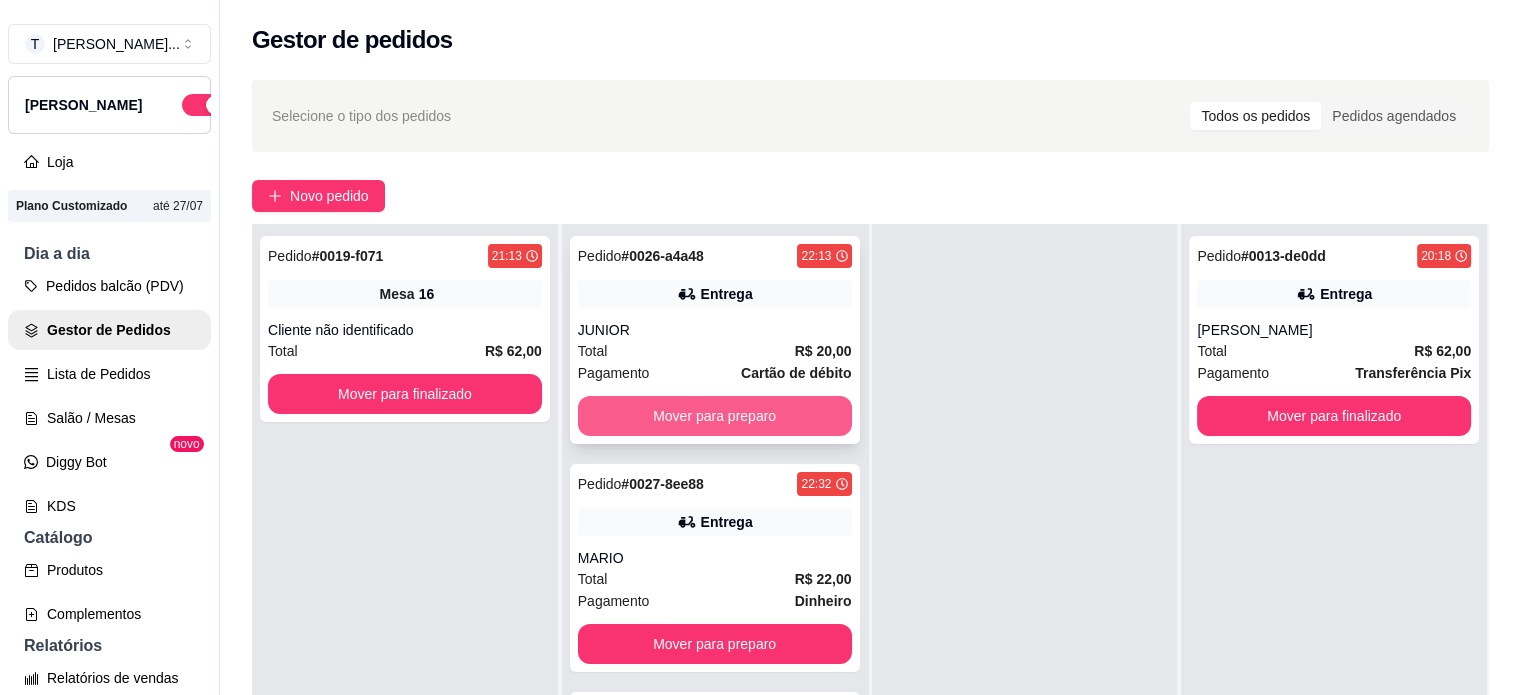 click on "Mover para preparo" at bounding box center [715, 416] 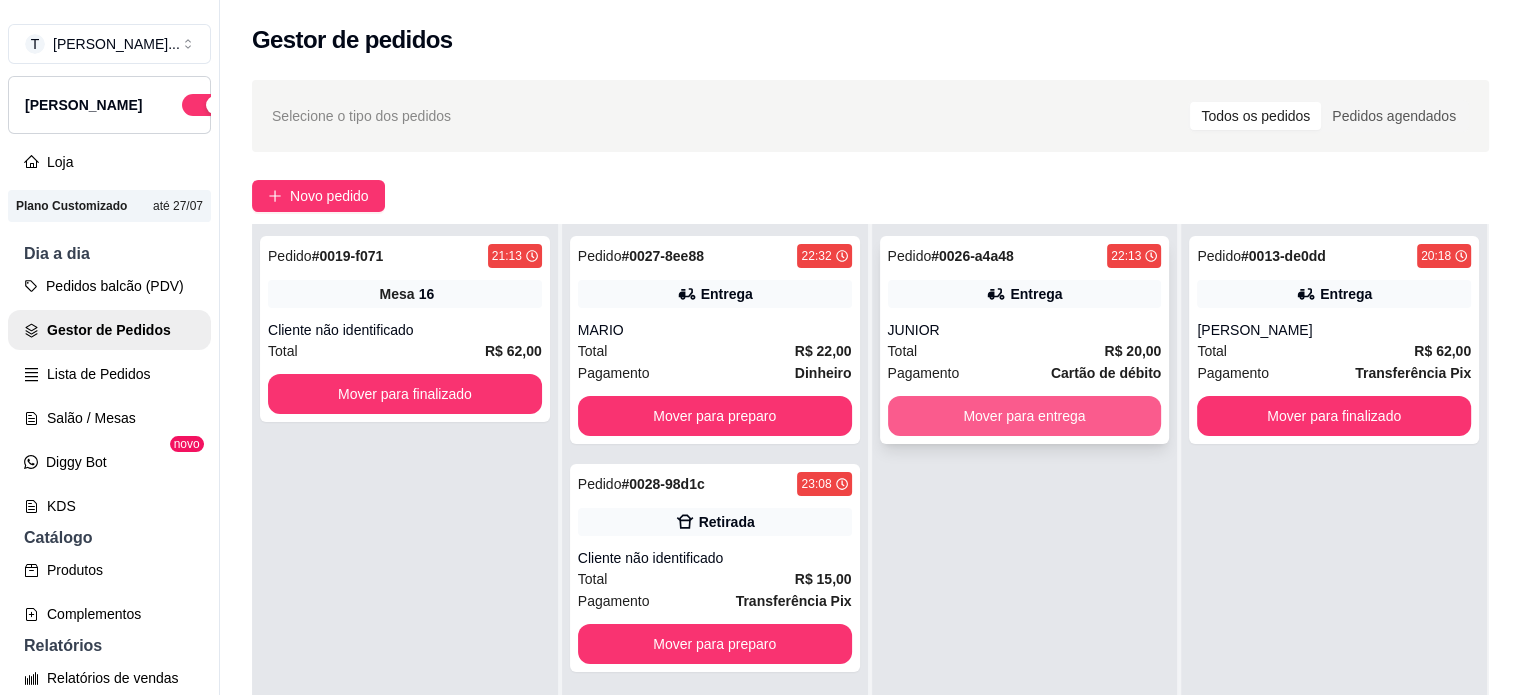 click on "Mover para entrega" at bounding box center [1025, 416] 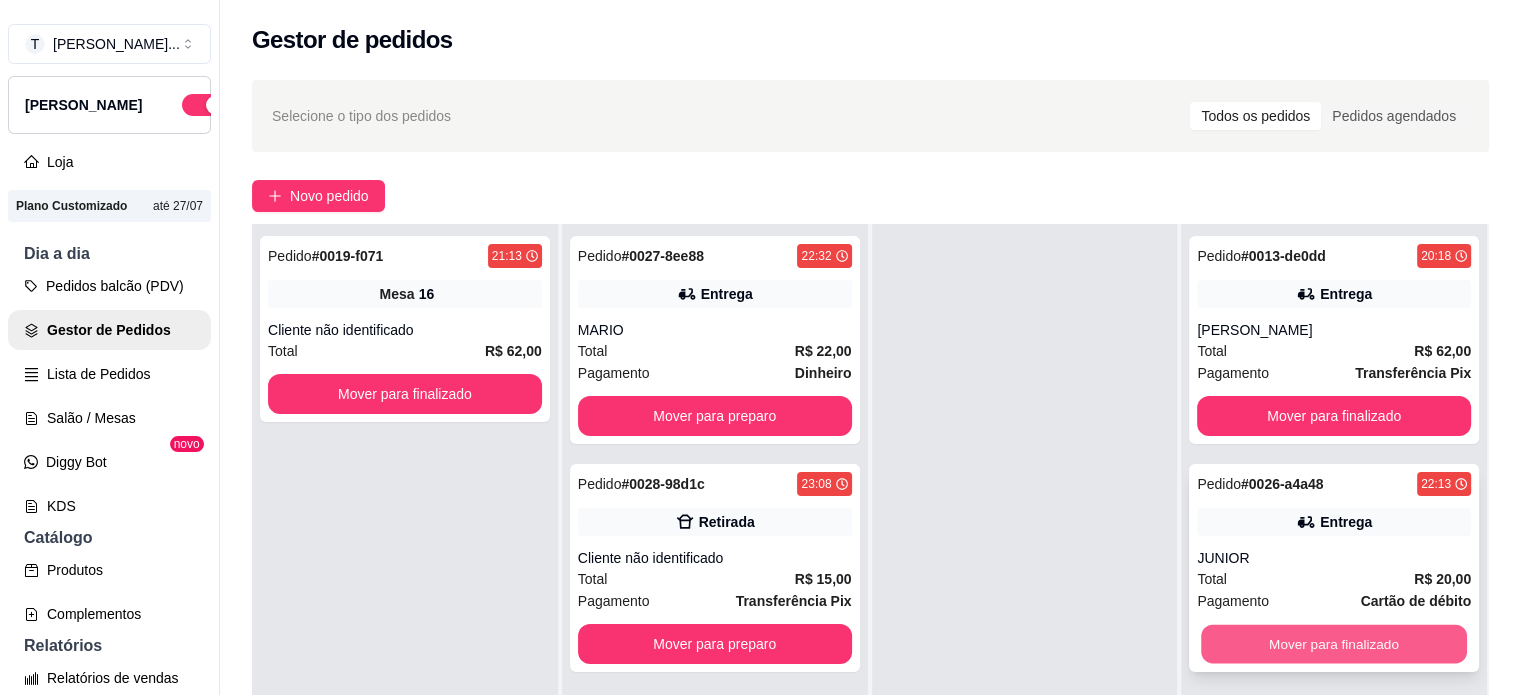click on "Mover para finalizado" at bounding box center (1334, 644) 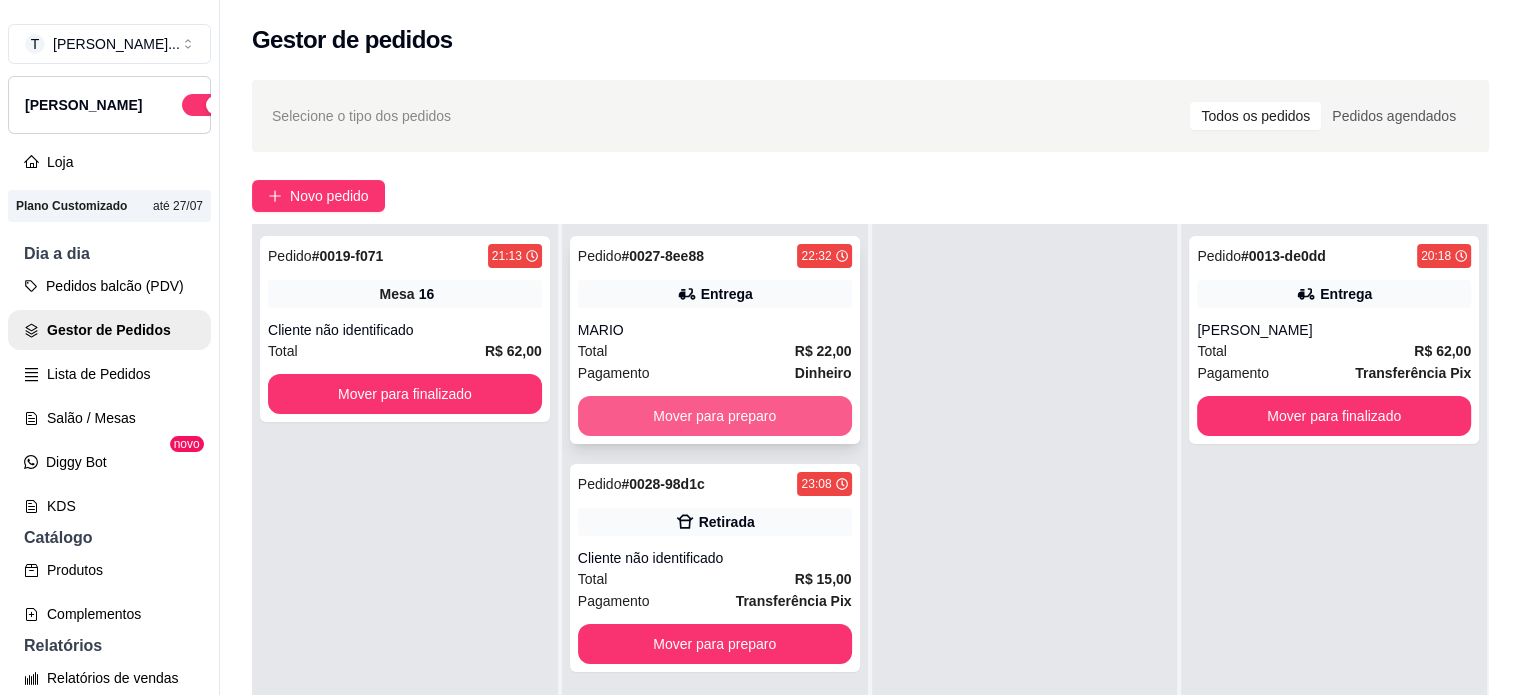 click on "Mover para preparo" at bounding box center [715, 416] 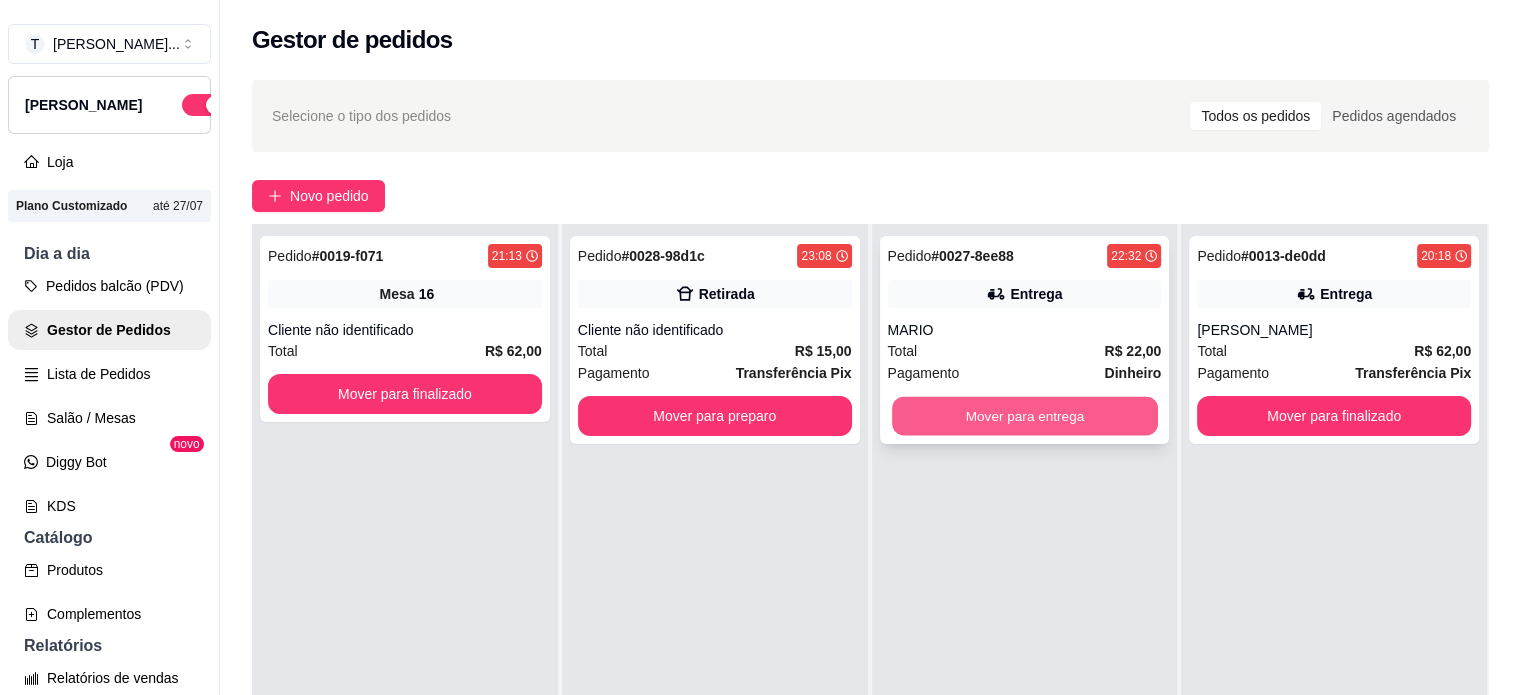 click on "Mover para entrega" at bounding box center [1025, 416] 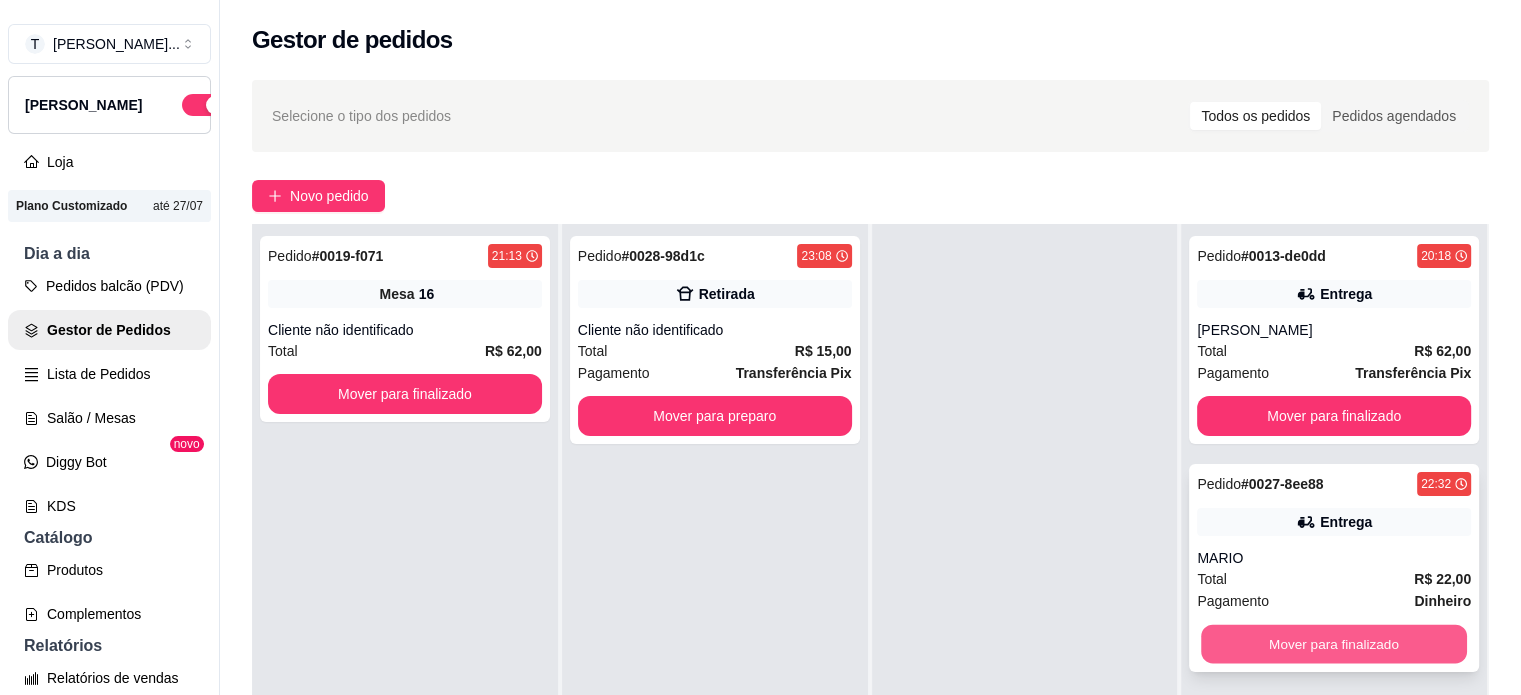 click on "Mover para finalizado" at bounding box center (1334, 644) 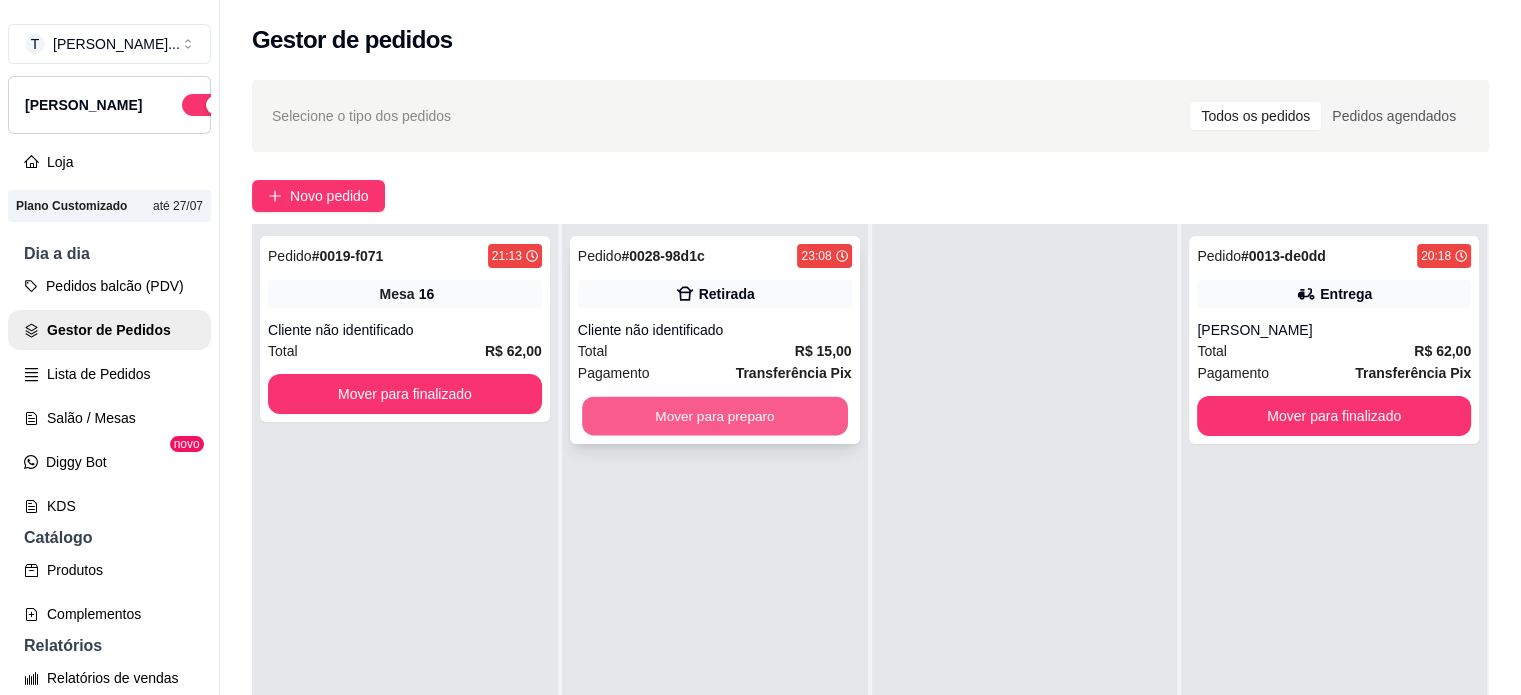 click on "Mover para preparo" at bounding box center (715, 416) 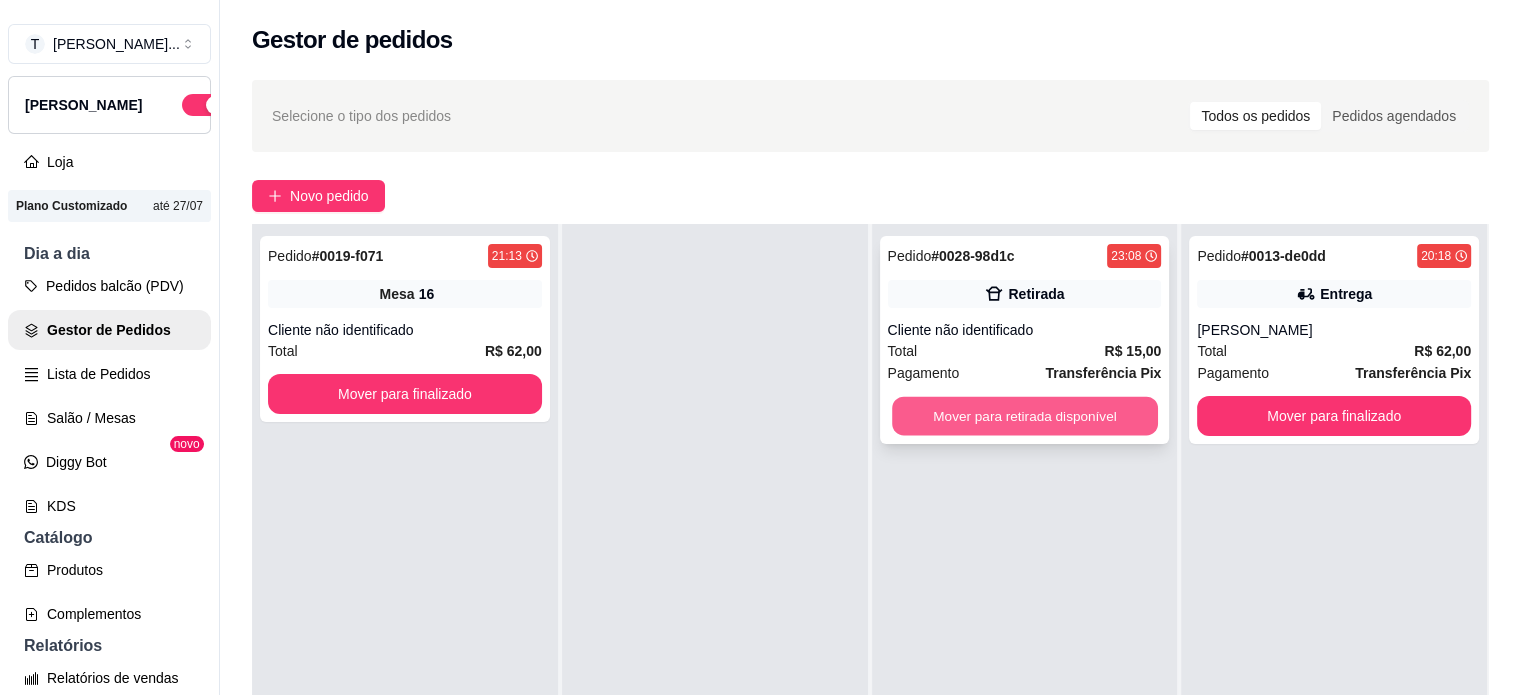 click on "Mover para retirada disponível" at bounding box center (1025, 416) 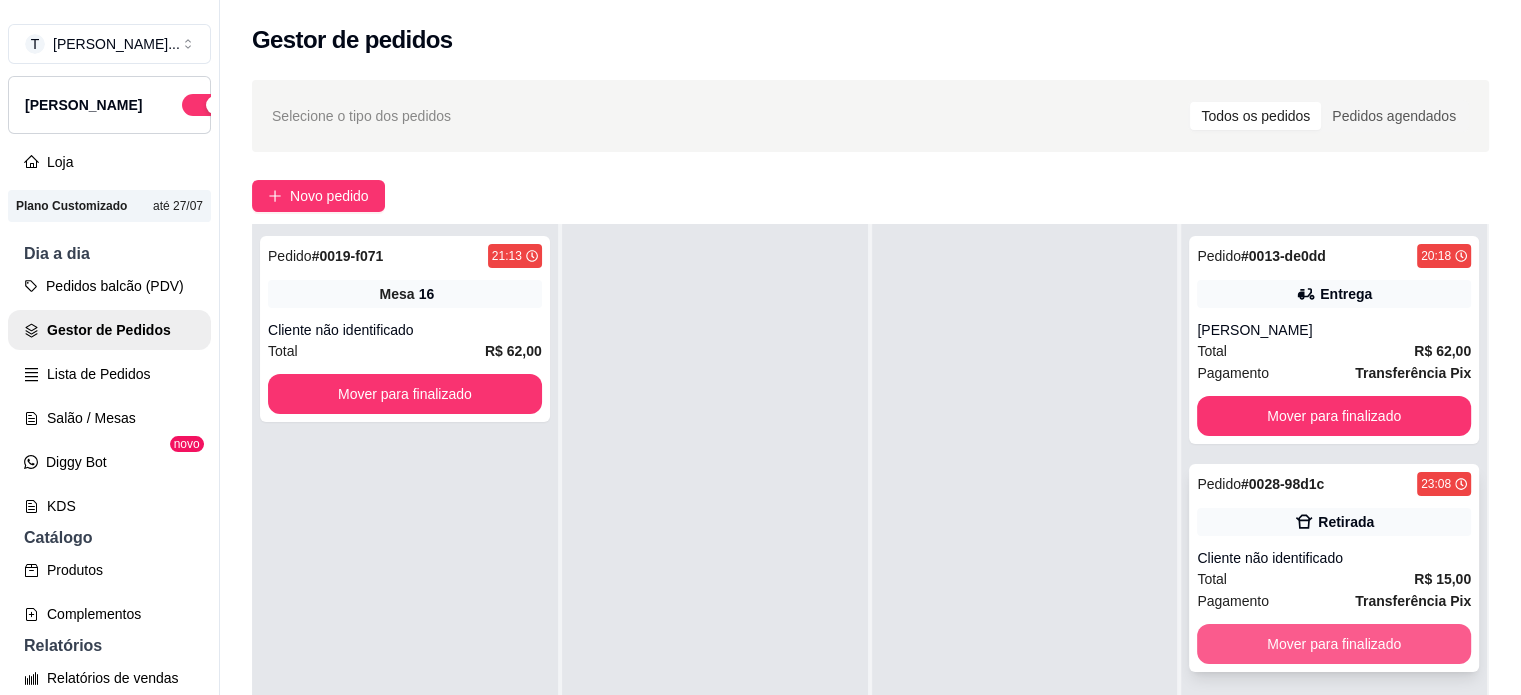 click on "Mover para finalizado" at bounding box center [1334, 644] 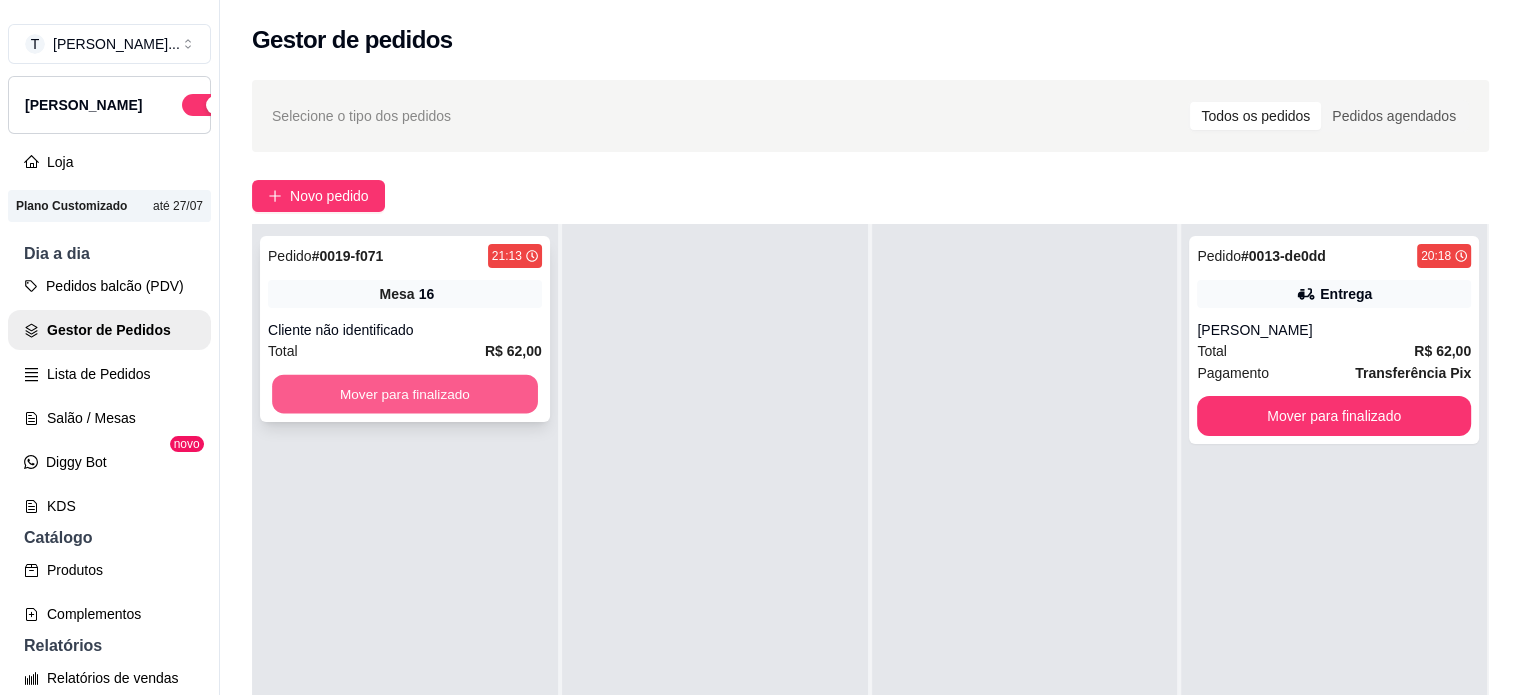 click on "Mover para finalizado" at bounding box center (405, 394) 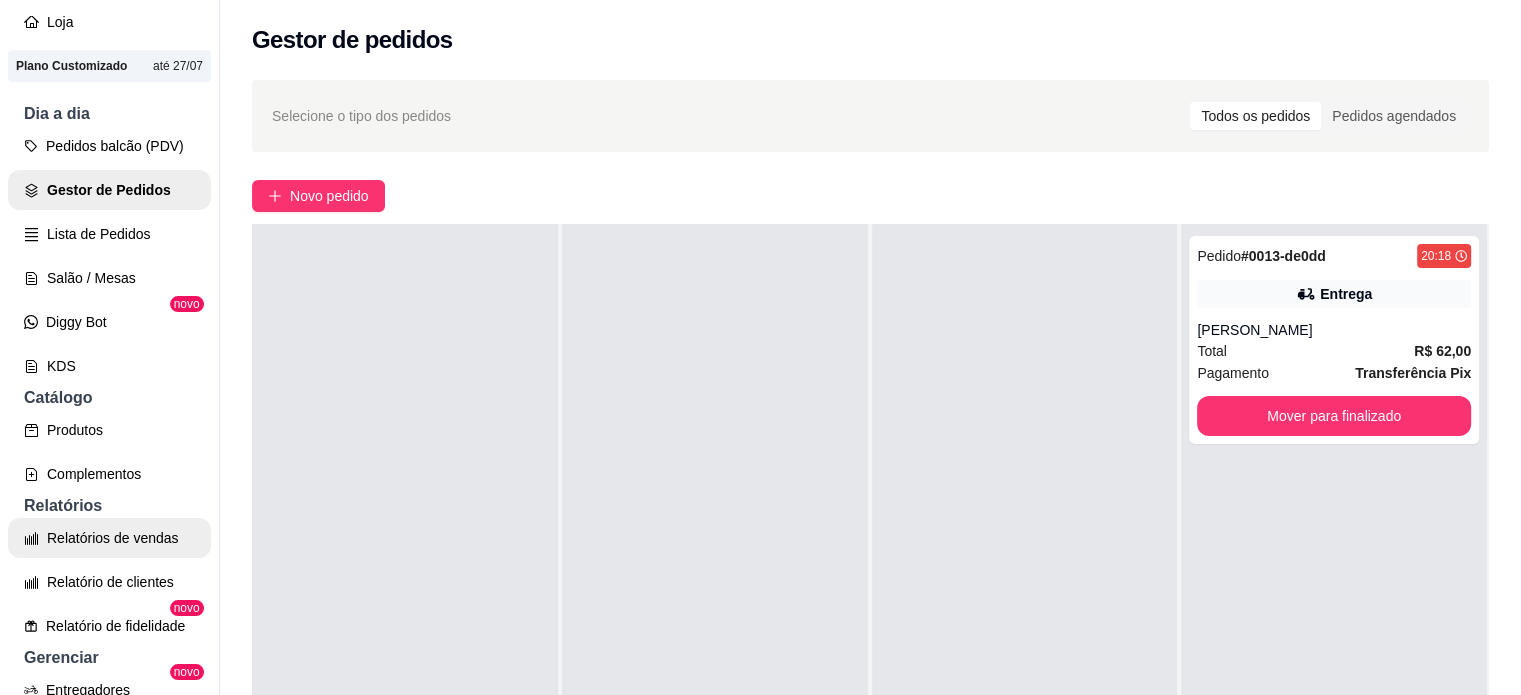 scroll, scrollTop: 200, scrollLeft: 0, axis: vertical 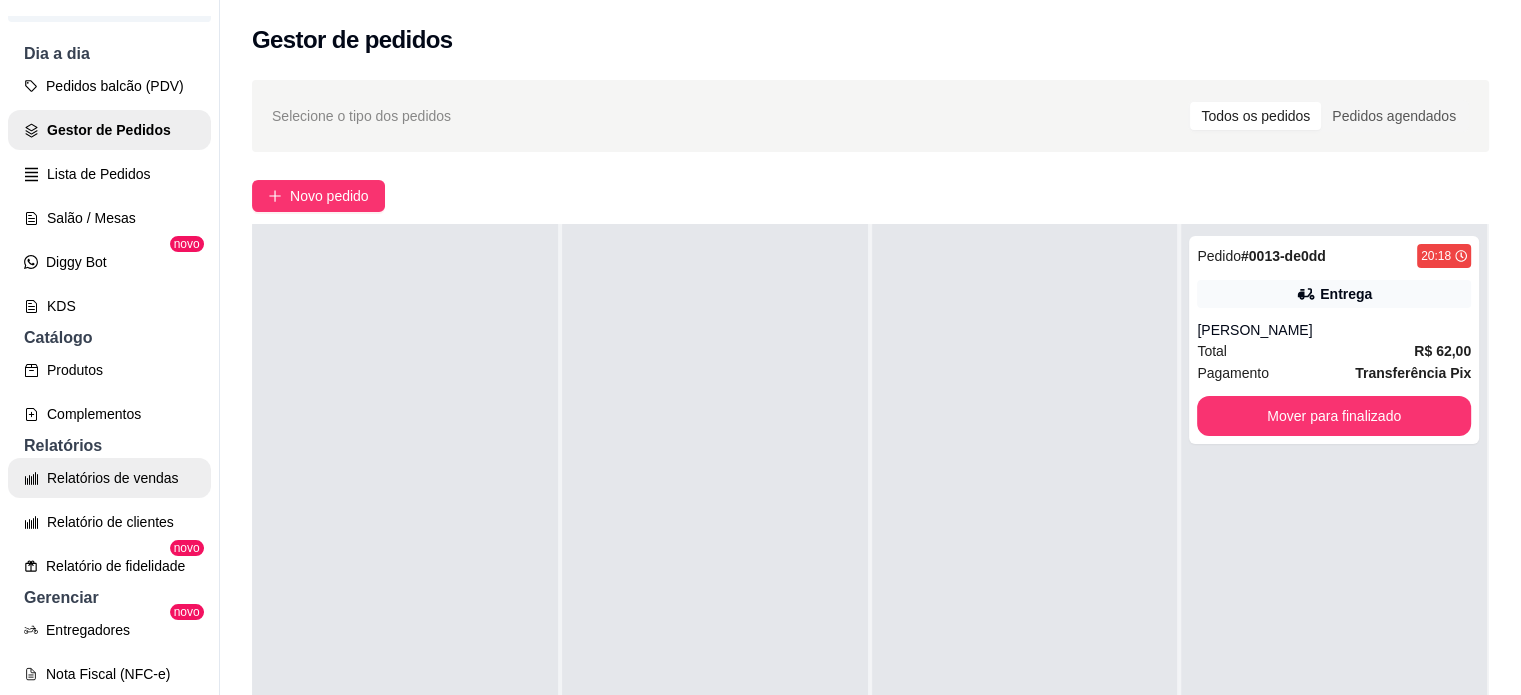 click on "Relatórios de vendas" at bounding box center (109, 478) 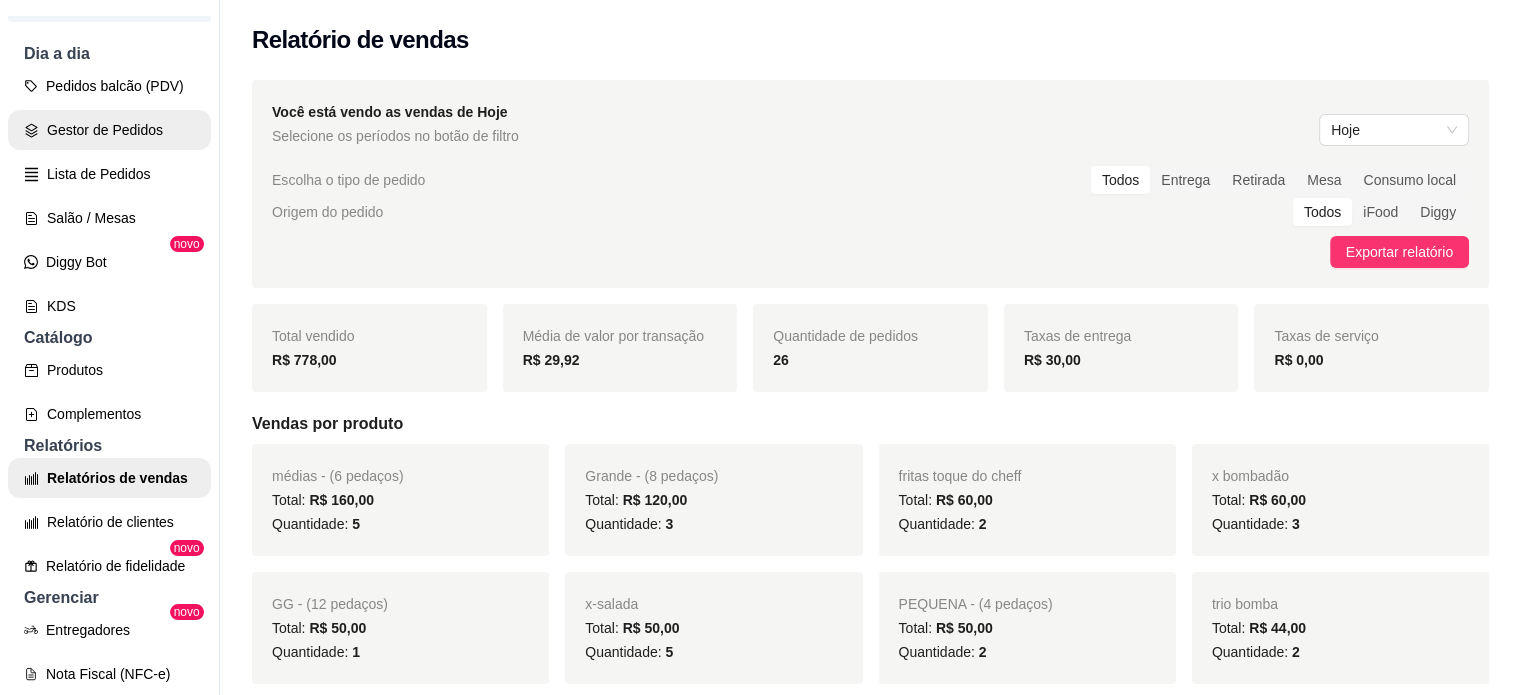 click on "Gestor de Pedidos" at bounding box center [109, 130] 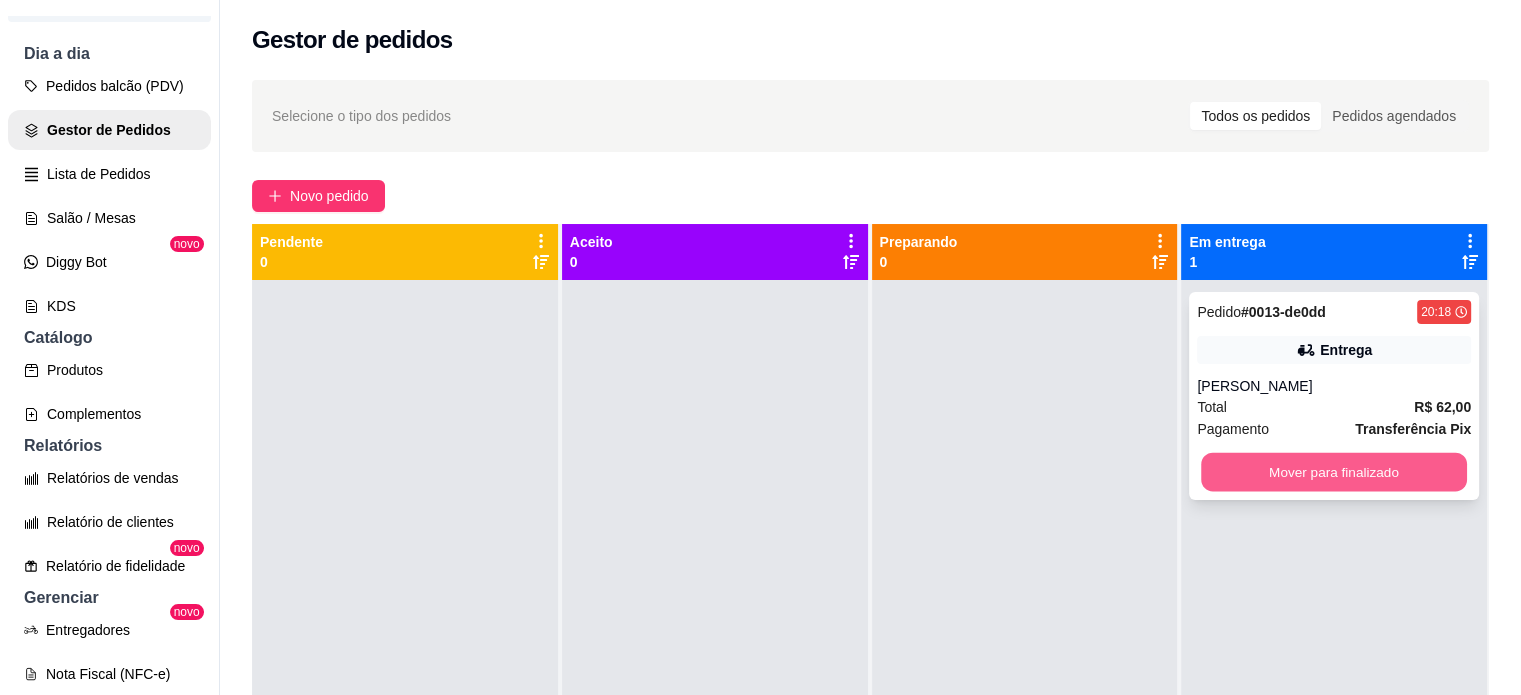 click on "Mover para finalizado" at bounding box center [1334, 472] 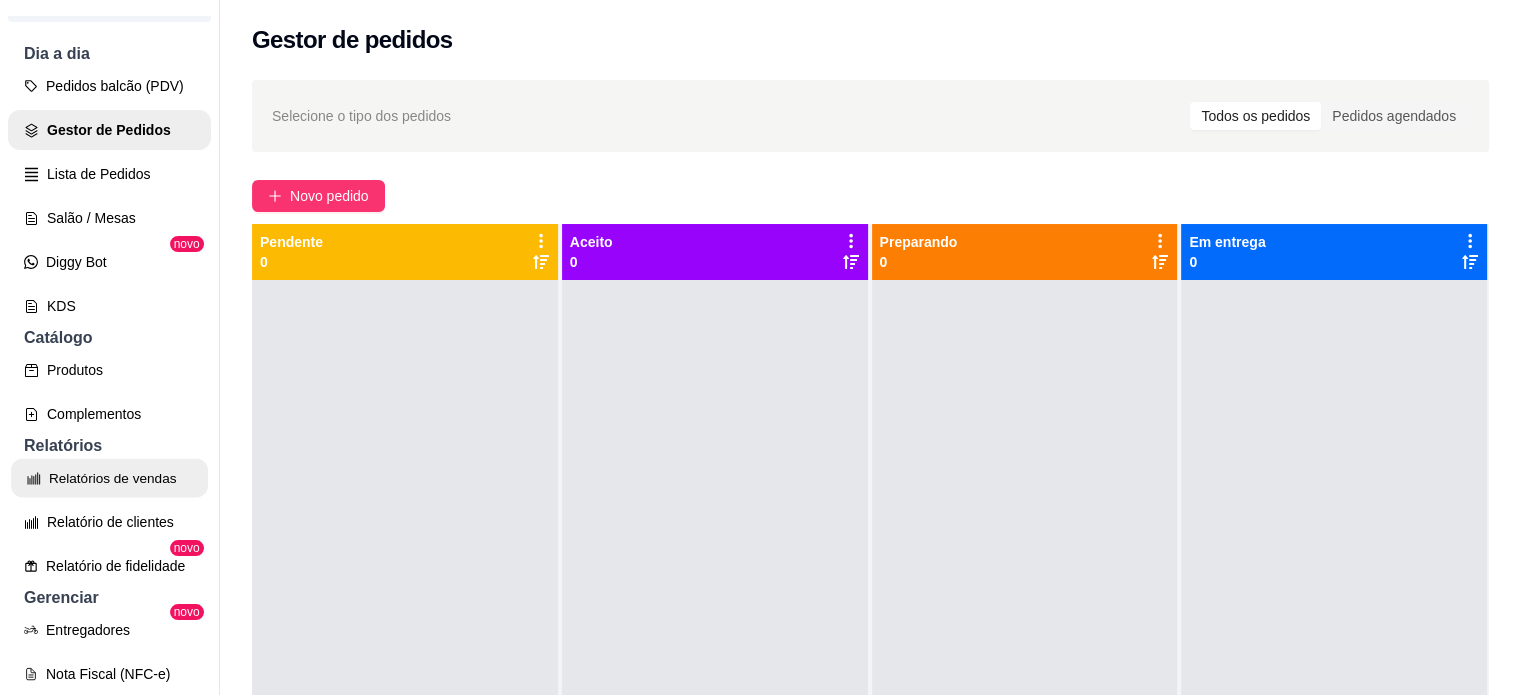 click on "Relatórios de vendas" at bounding box center (109, 478) 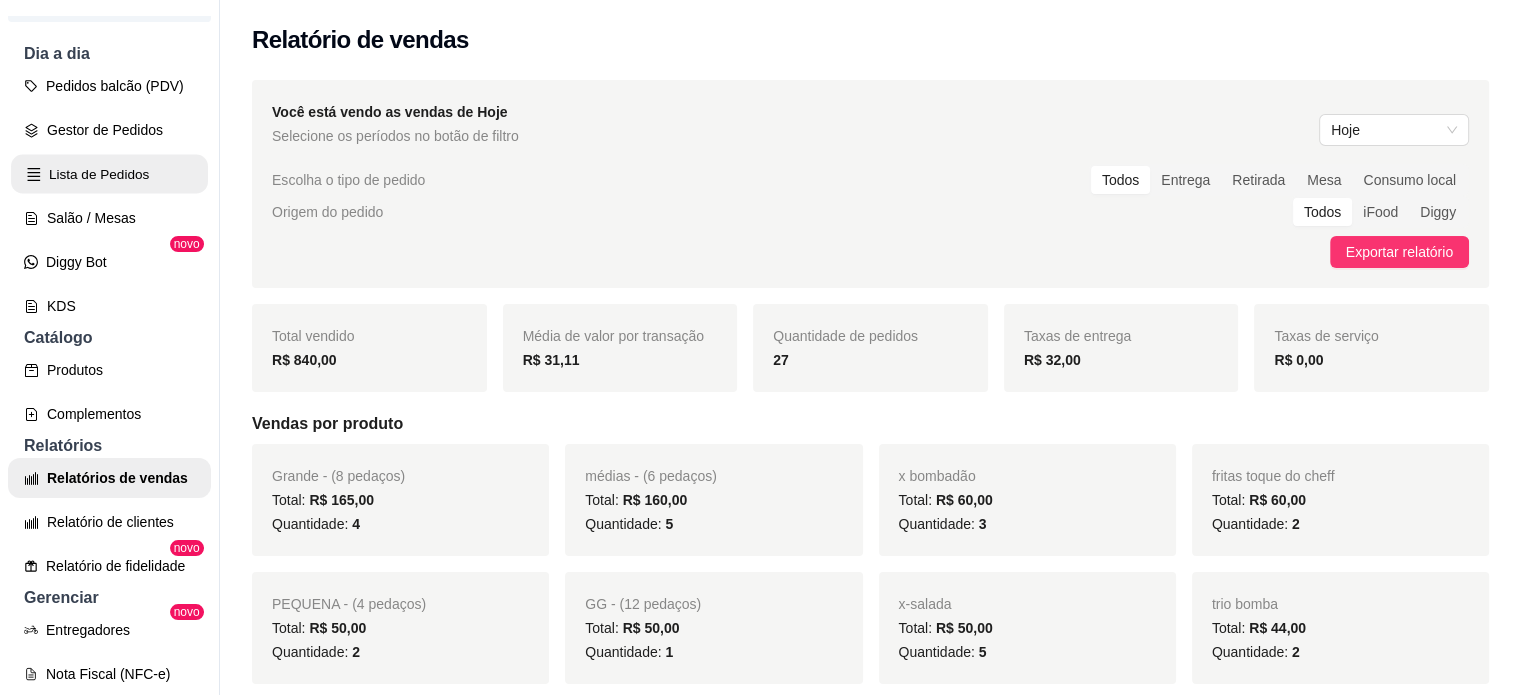 click on "Lista de Pedidos" at bounding box center [109, 174] 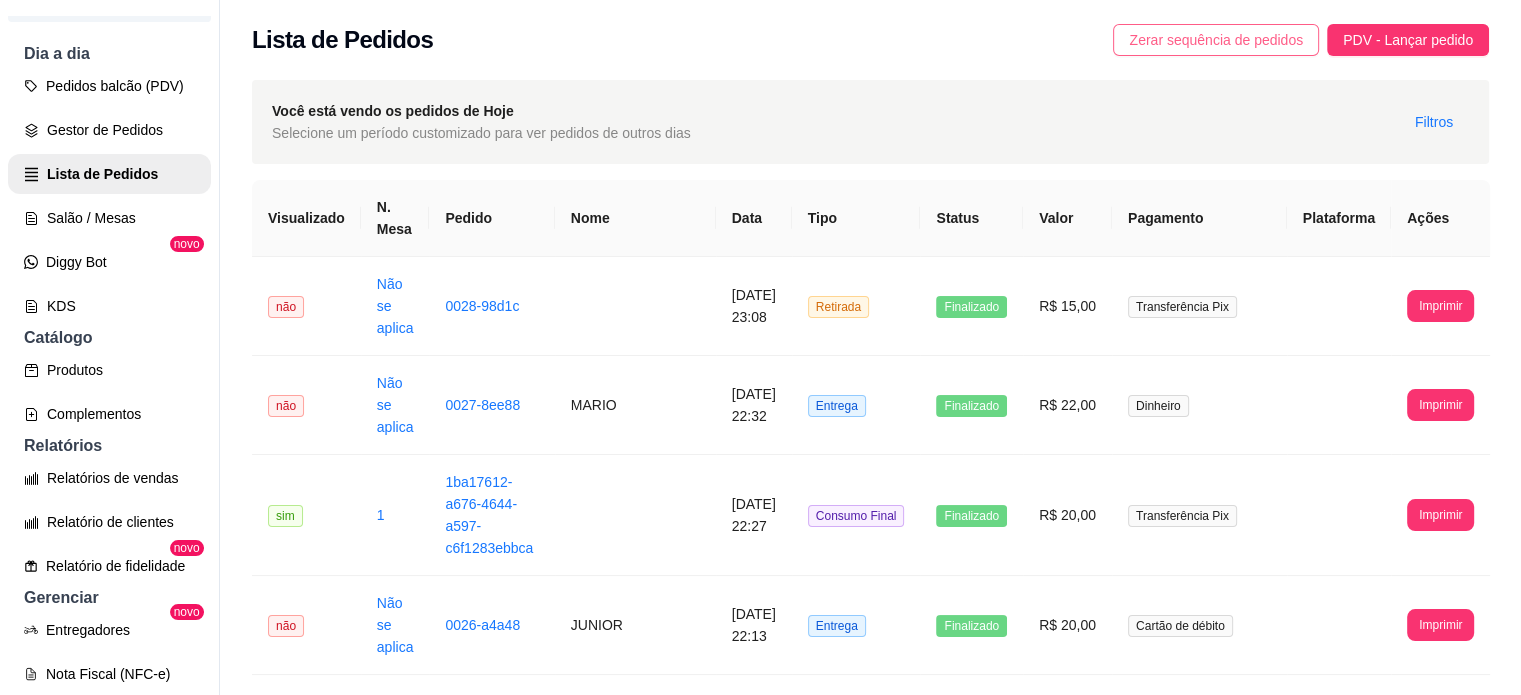 click on "Zerar sequência de pedidos" at bounding box center (1216, 40) 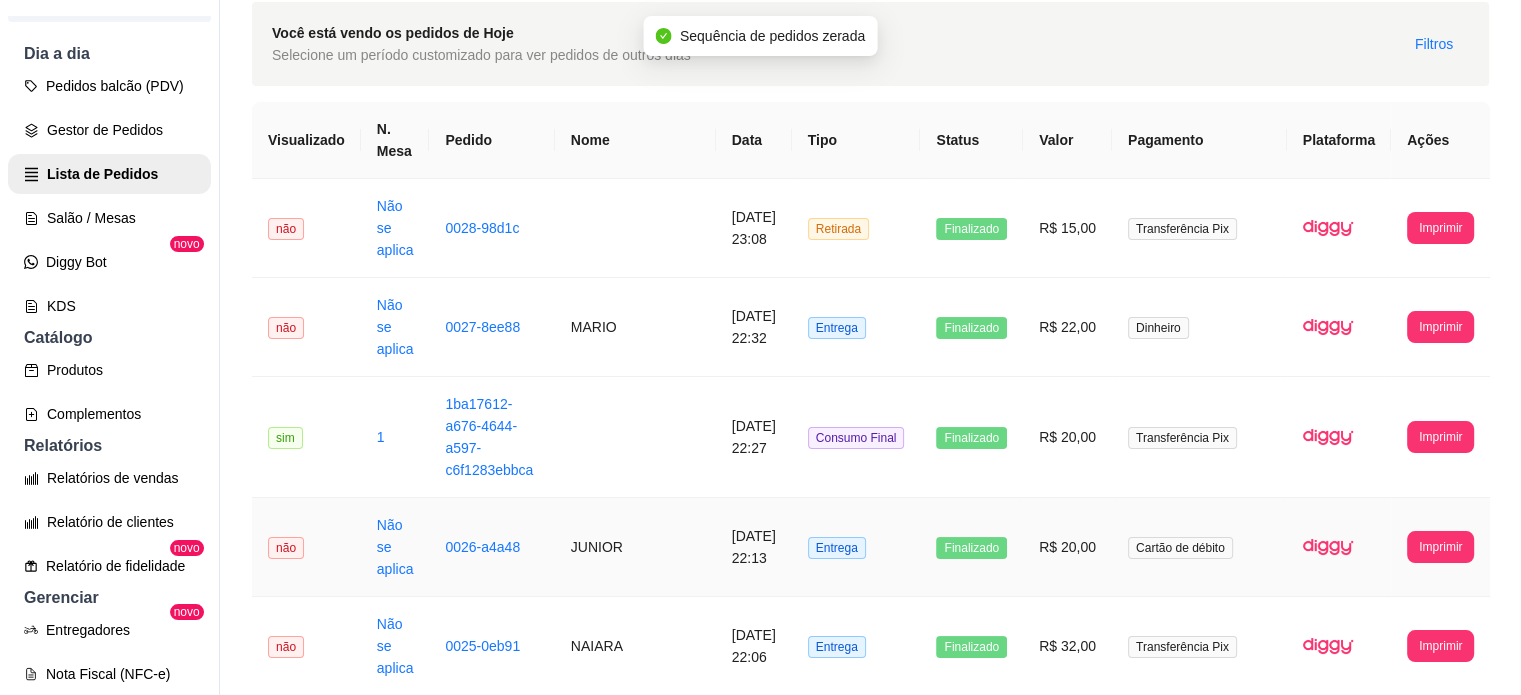 scroll, scrollTop: 200, scrollLeft: 0, axis: vertical 